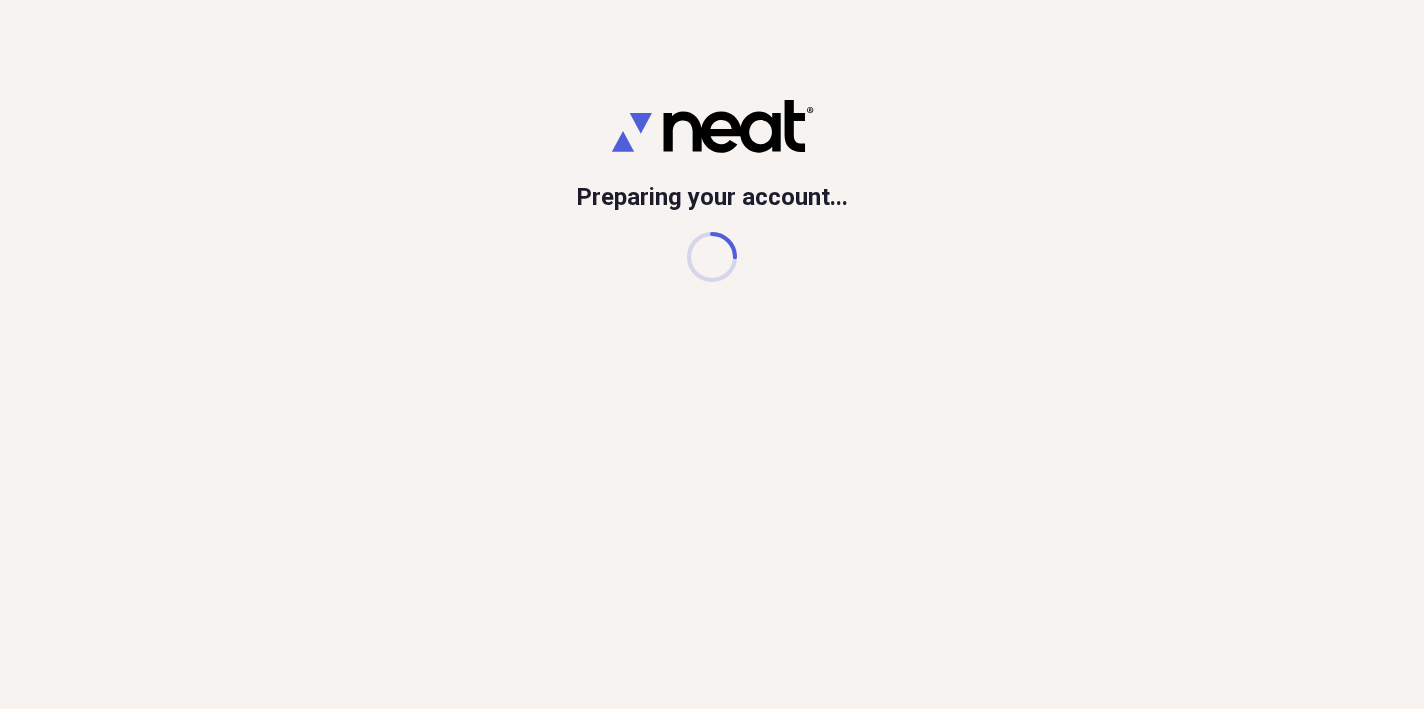 scroll, scrollTop: 0, scrollLeft: 0, axis: both 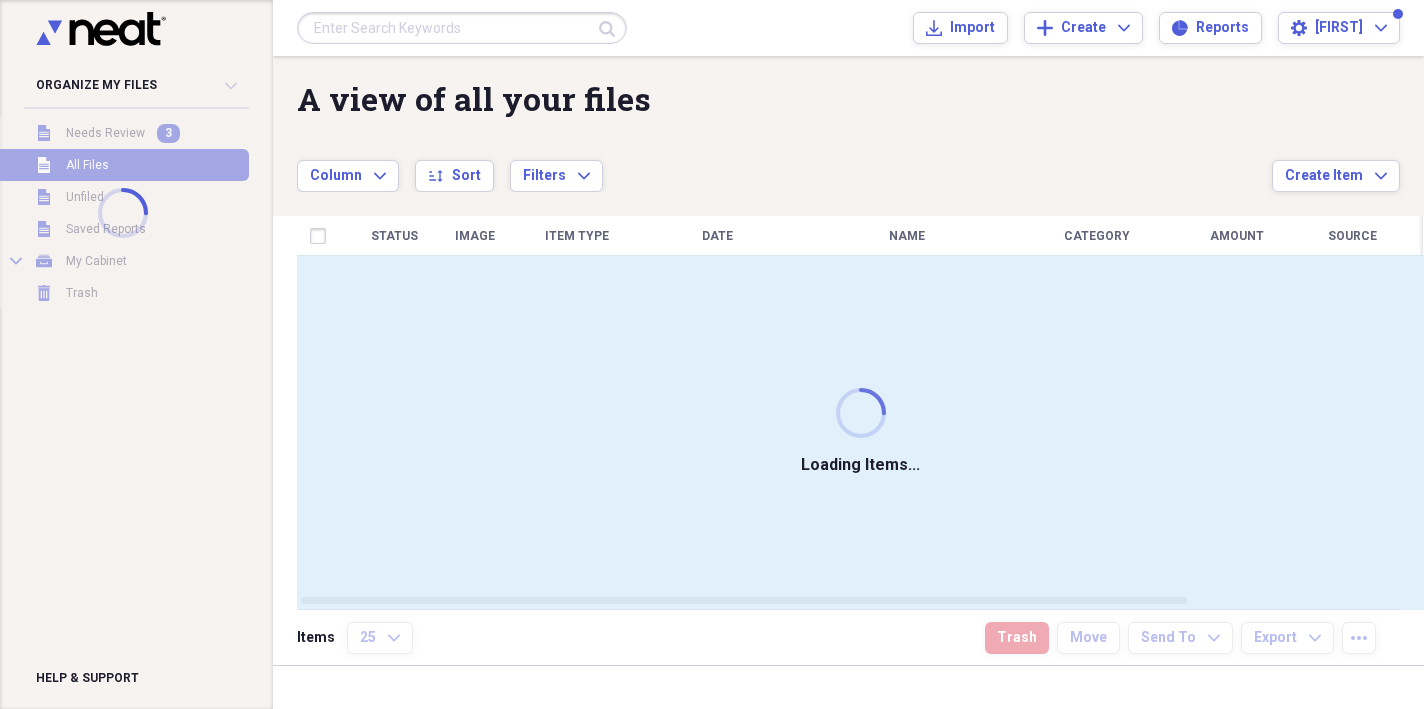 click at bounding box center [122, 213] 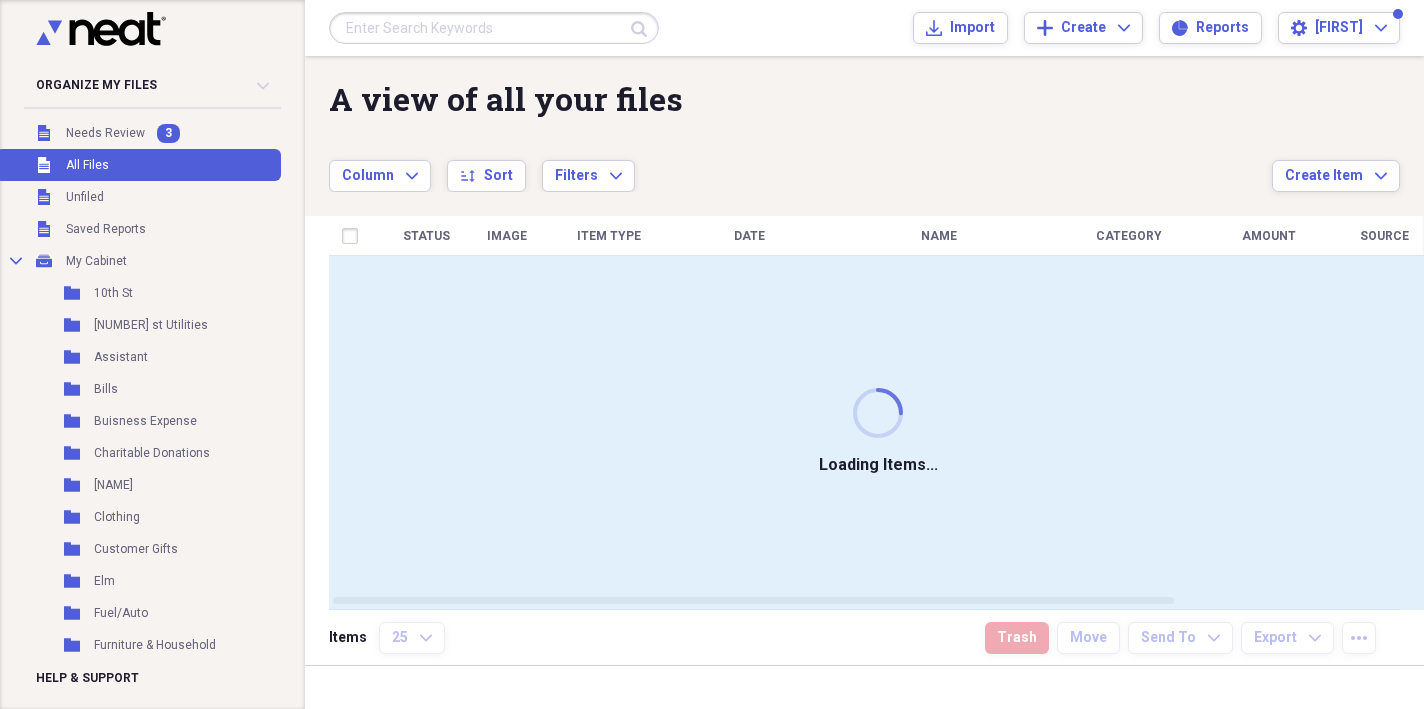 click on "Needs Review" at bounding box center (105, 133) 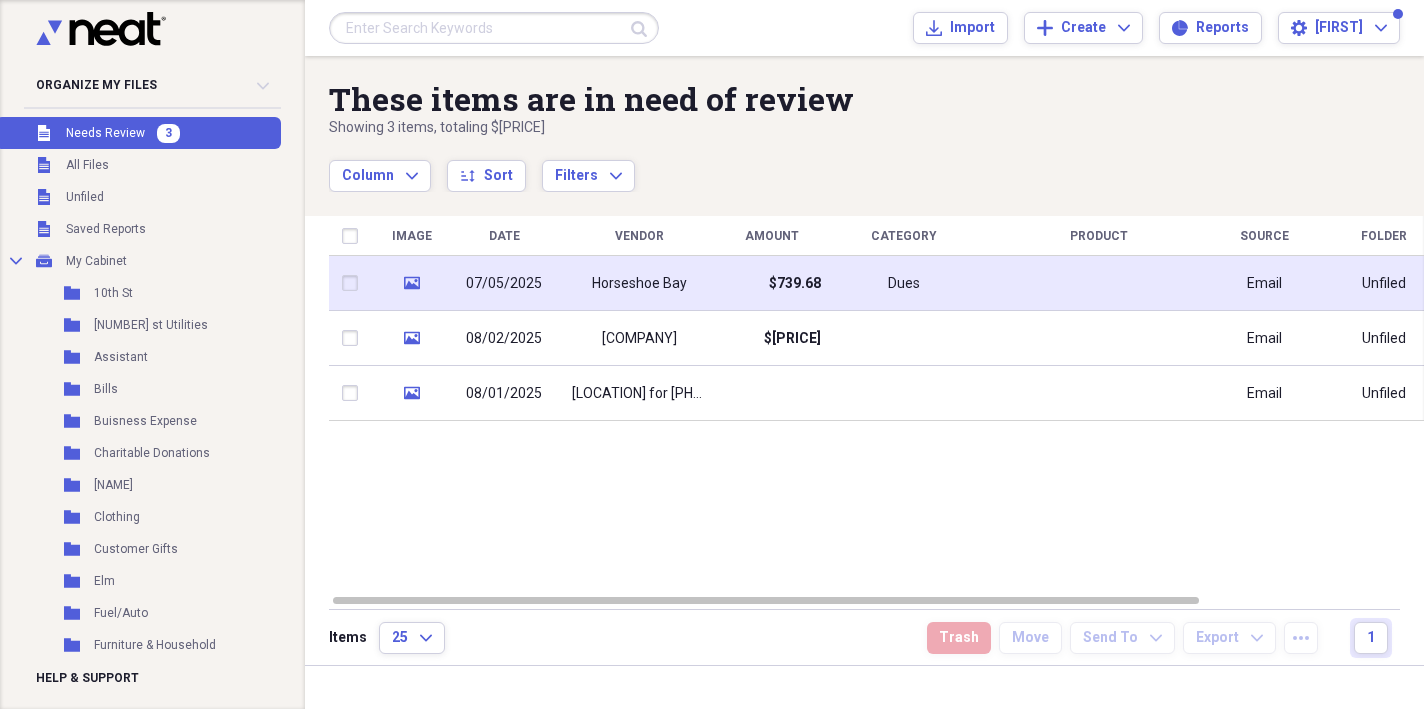 click on "Horseshoe Bay" at bounding box center [639, 283] 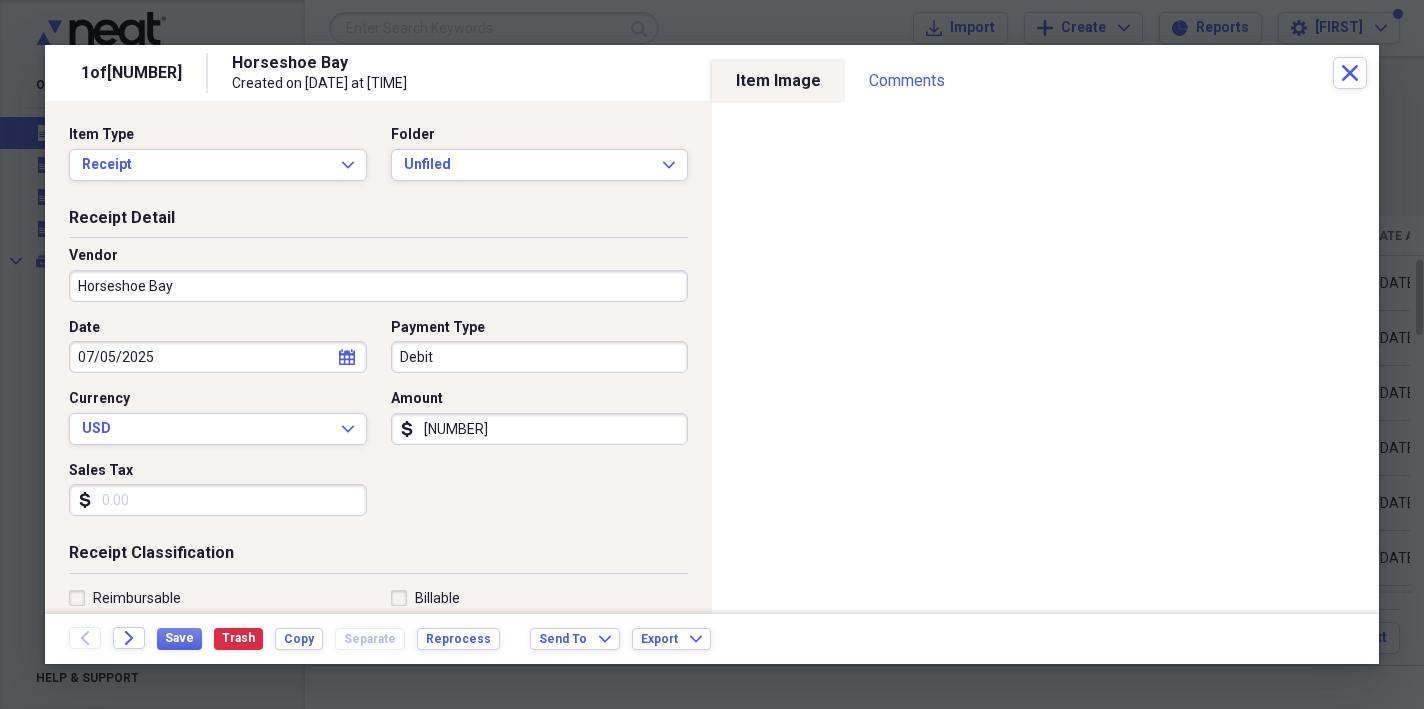 click on "[NUMBER]" at bounding box center (540, 429) 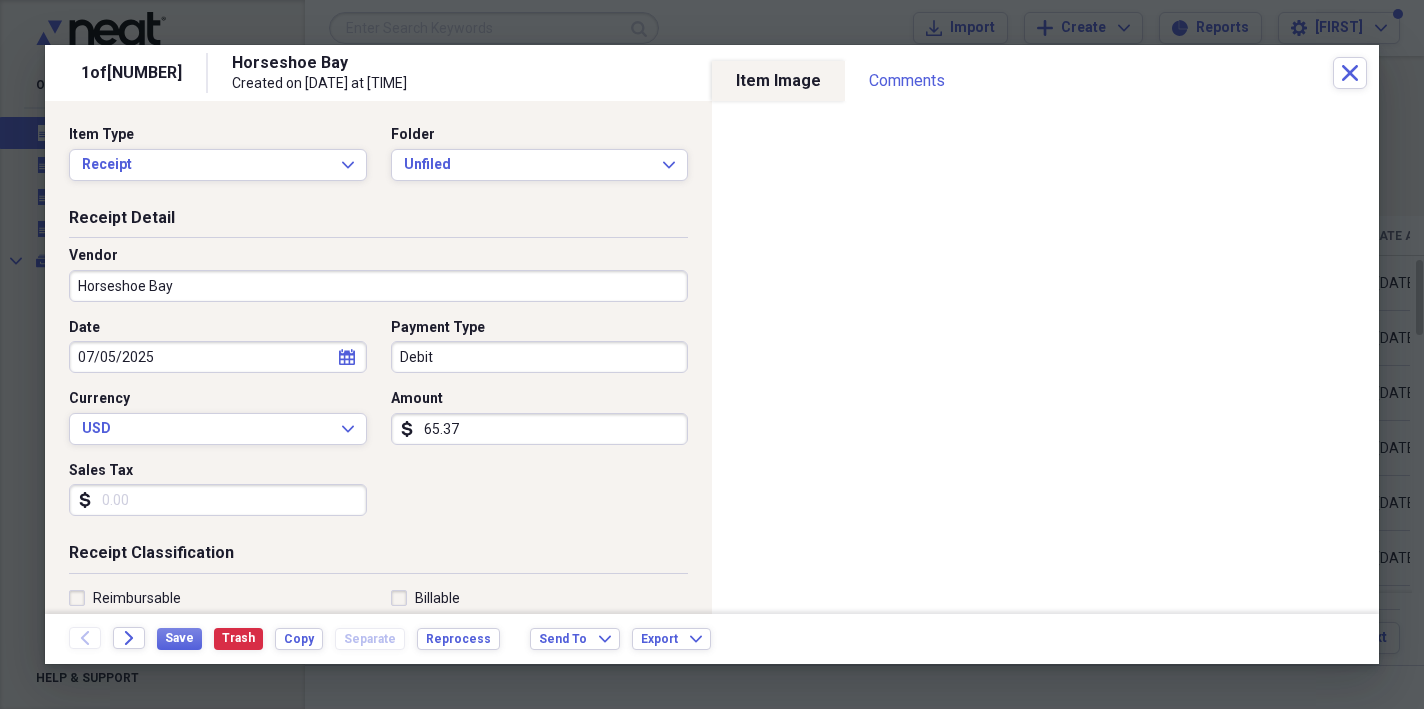 type on "653.74" 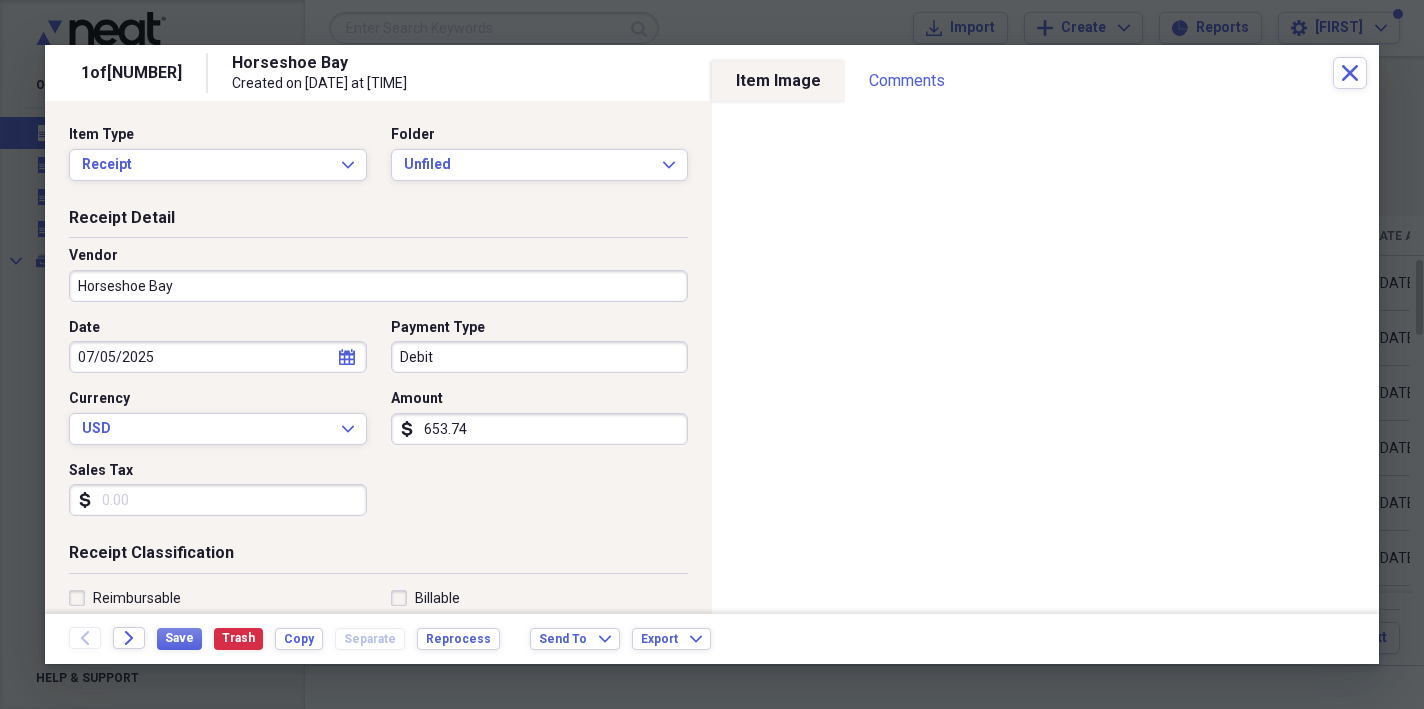 click on "calendar" 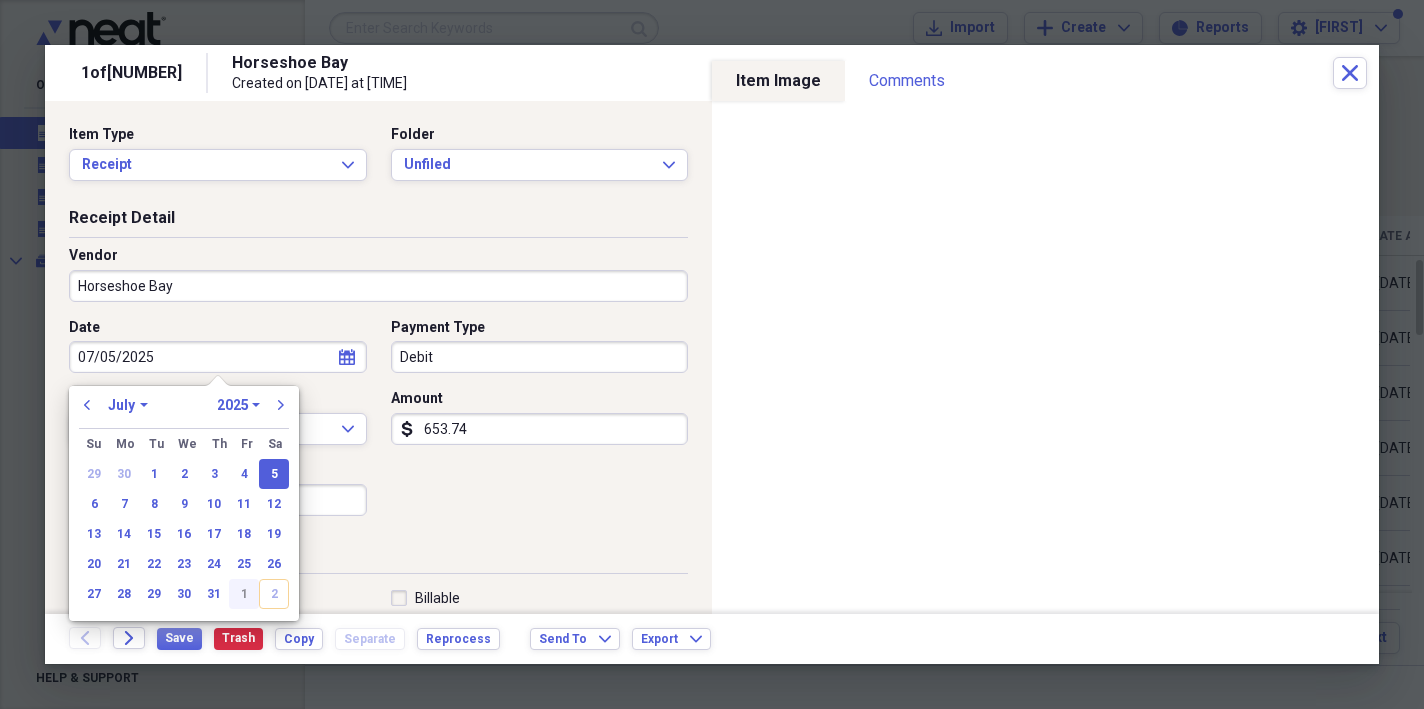 click on "1" at bounding box center [244, 594] 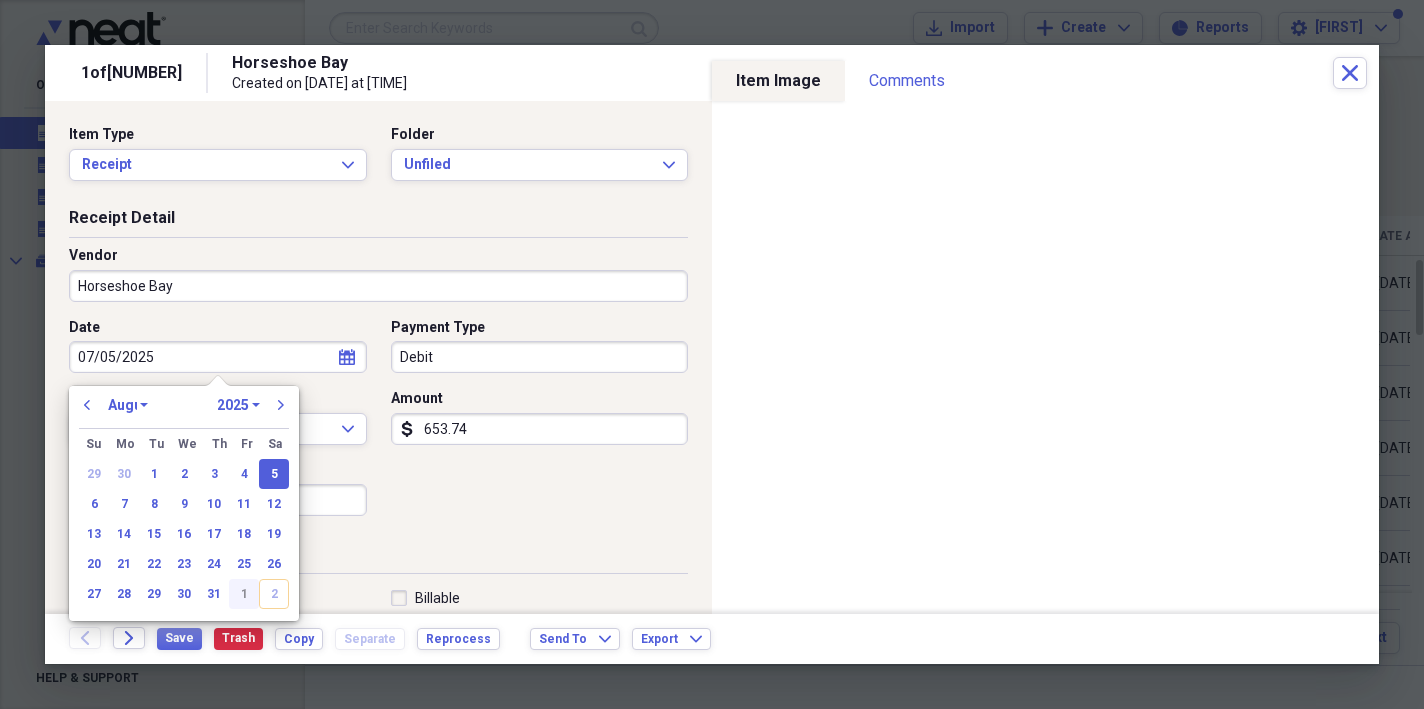 type on "08/01/2025" 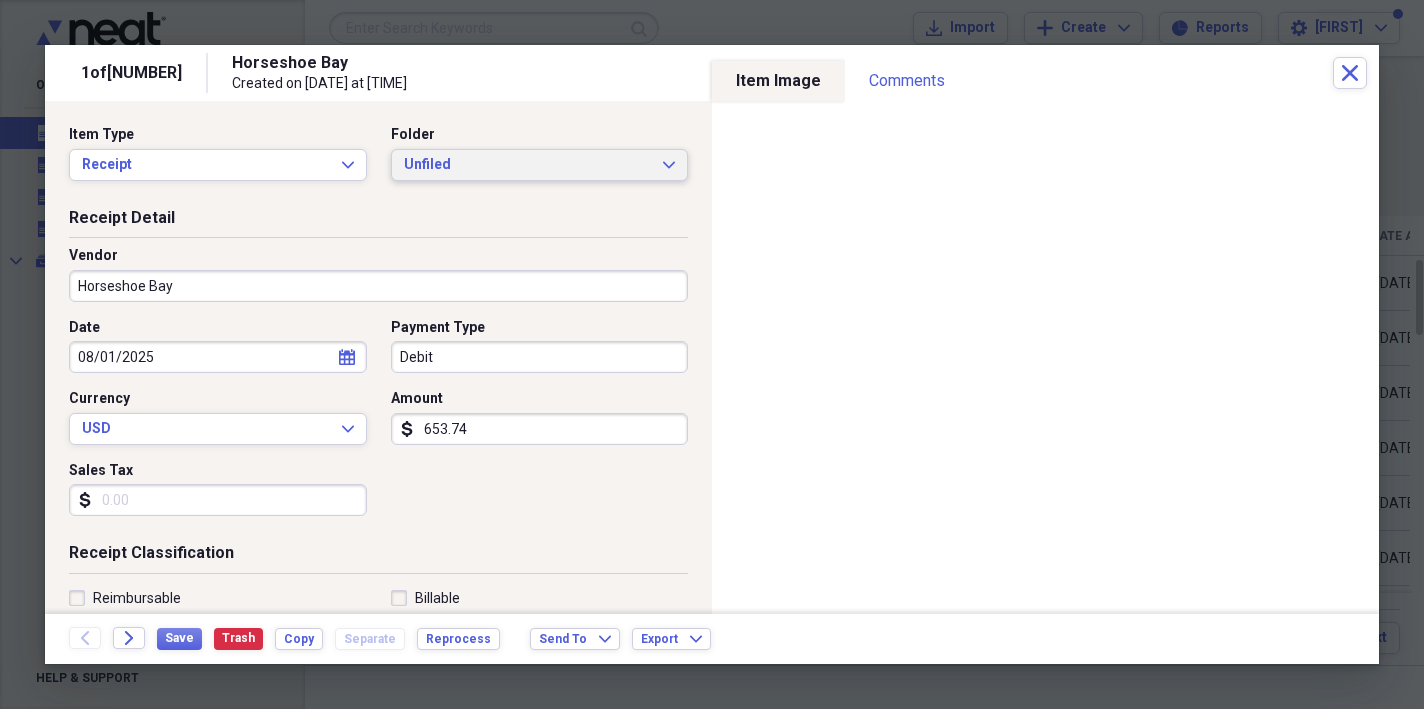 click on "Unfiled Expand" at bounding box center [540, 165] 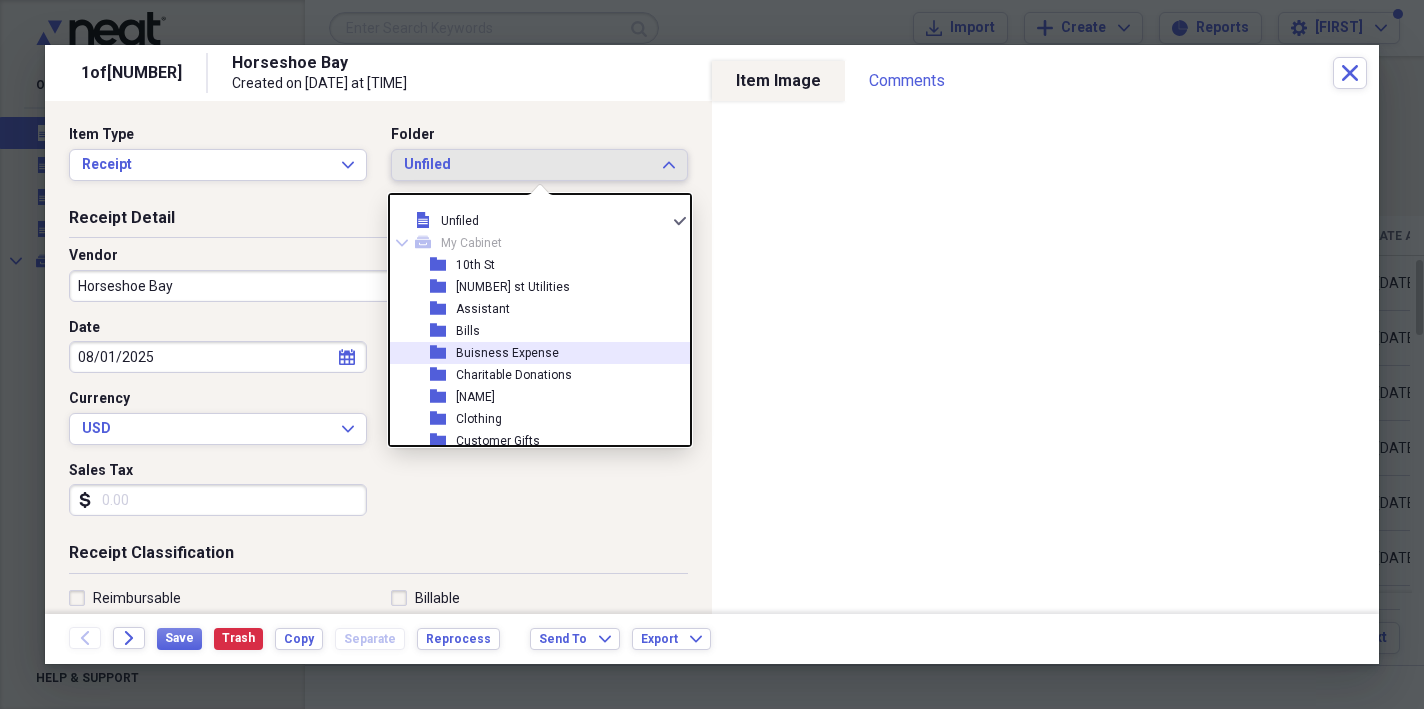 click on "Buisness Expense" at bounding box center [507, 353] 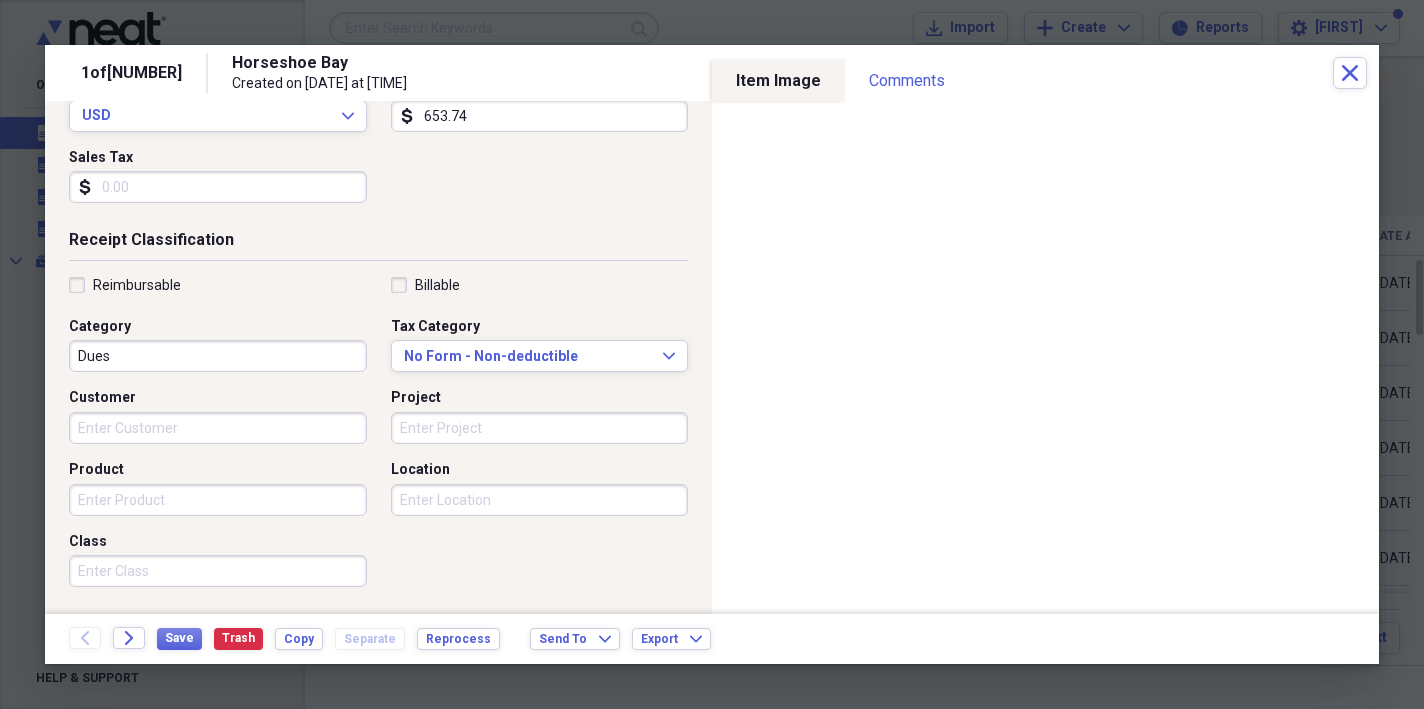 scroll, scrollTop: 317, scrollLeft: 0, axis: vertical 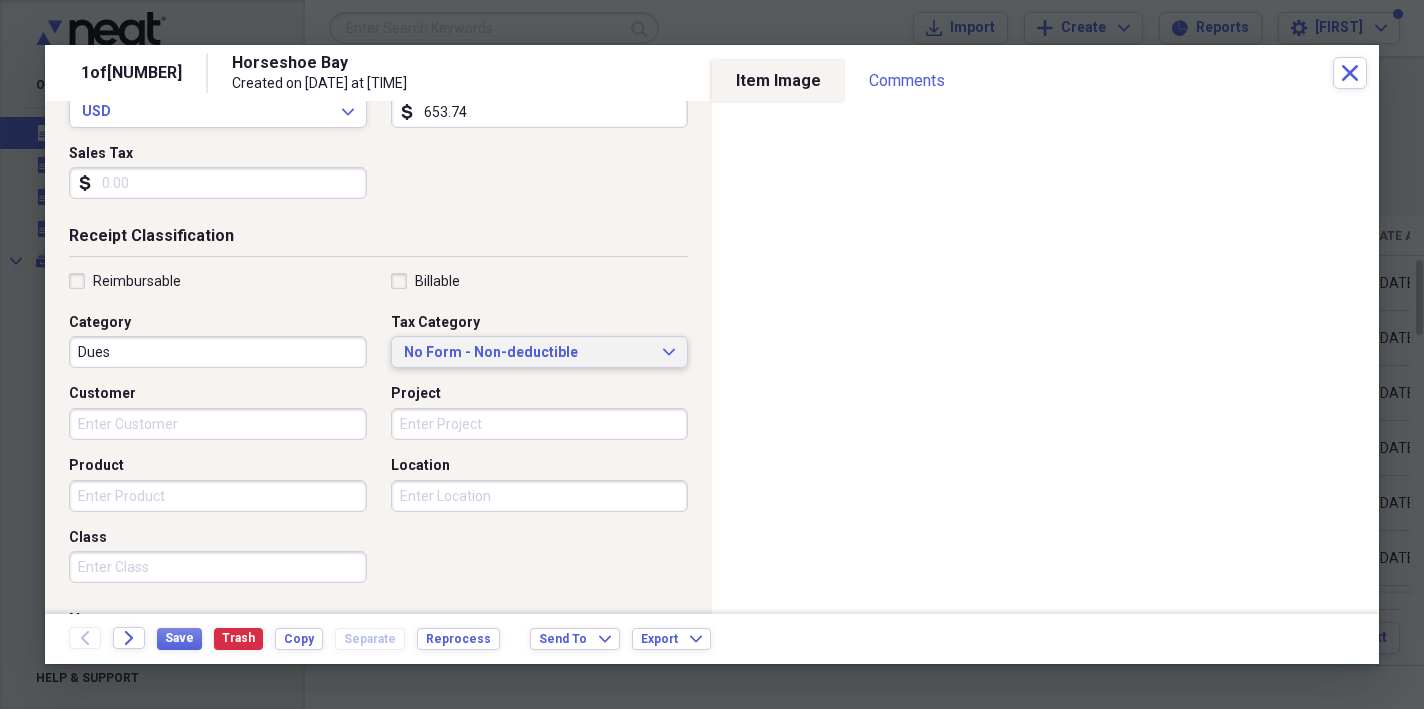 click on "Expand" 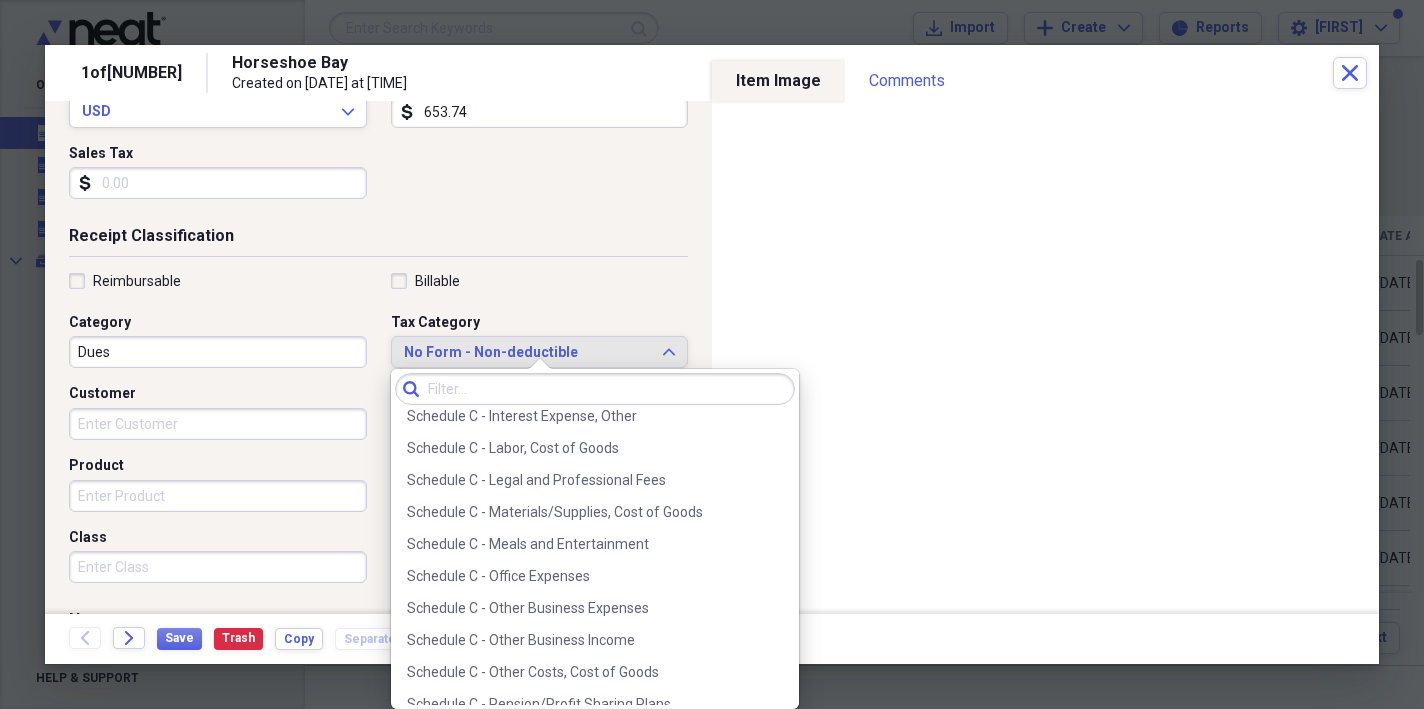 scroll, scrollTop: 3888, scrollLeft: 0, axis: vertical 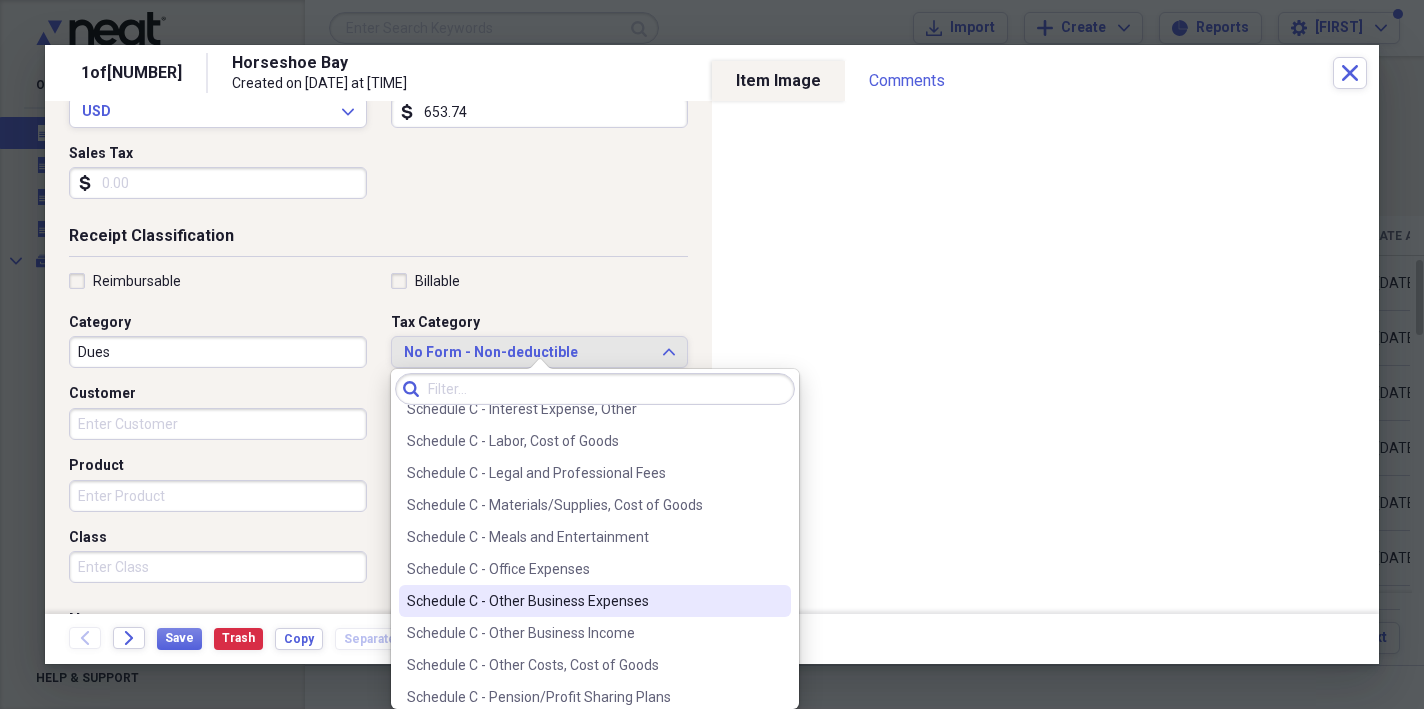 click on "Schedule C - Other Business Expenses" at bounding box center (595, 601) 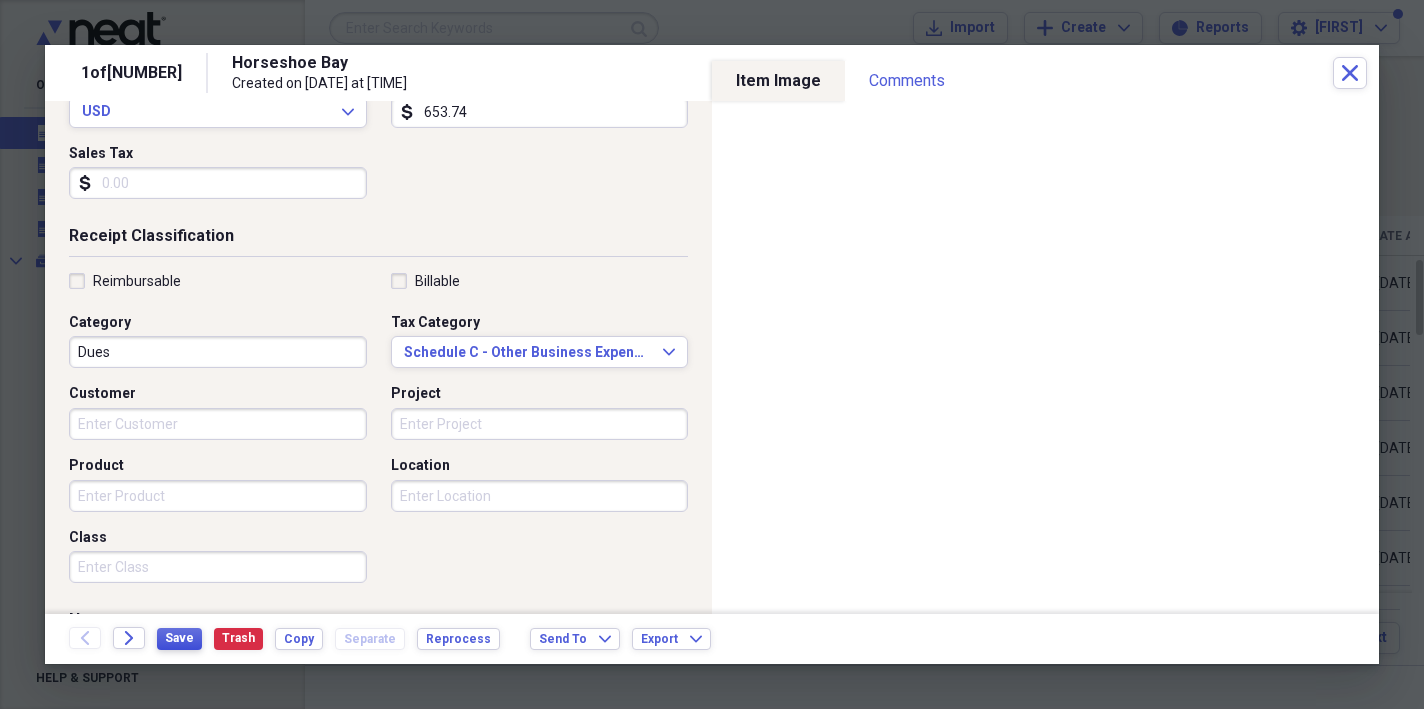 click on "Save" at bounding box center [179, 638] 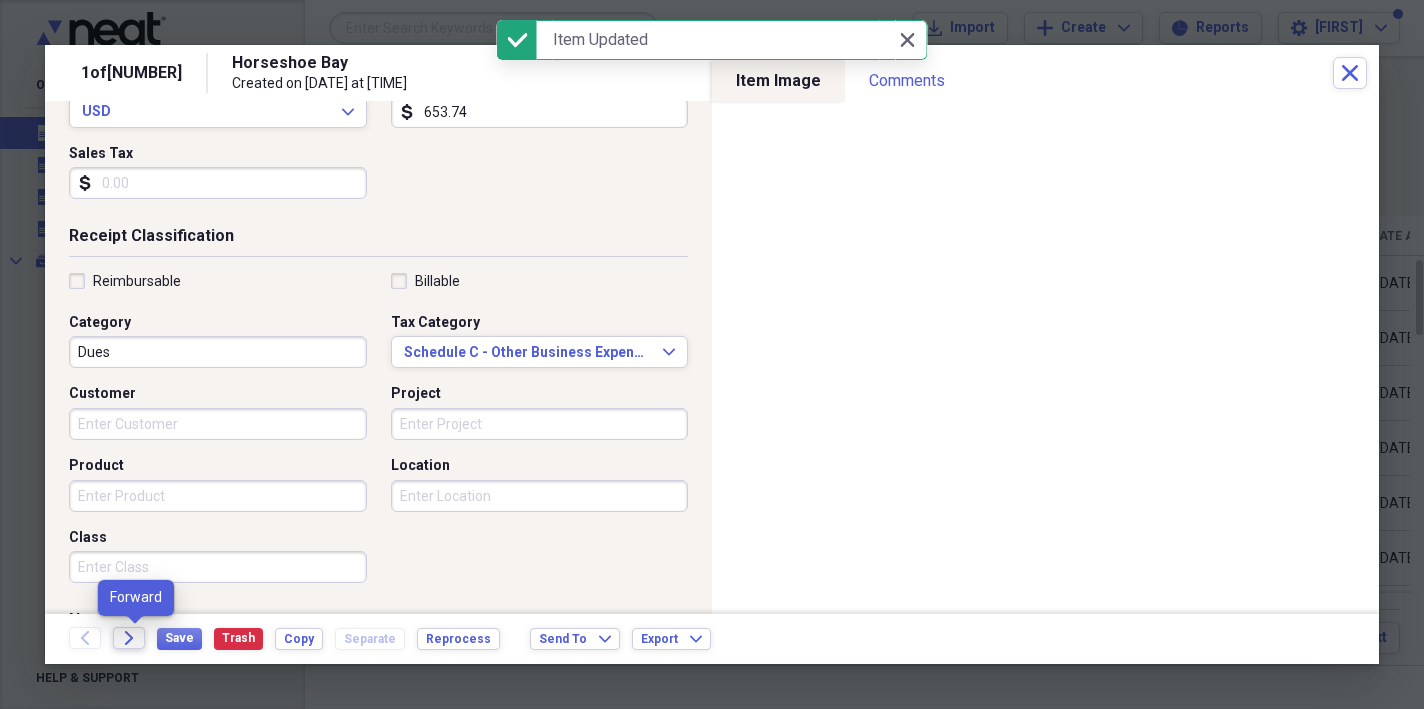 click on "Forward" 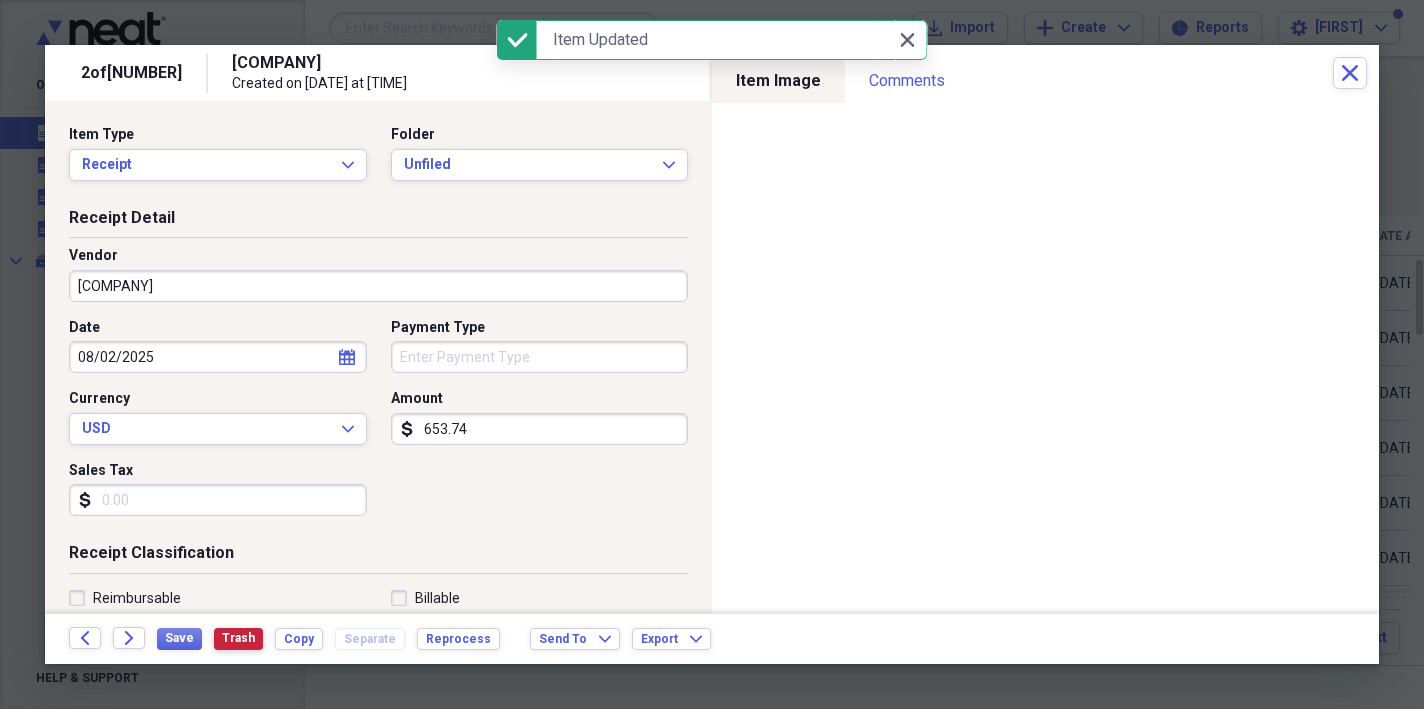click on "Trash" at bounding box center (238, 638) 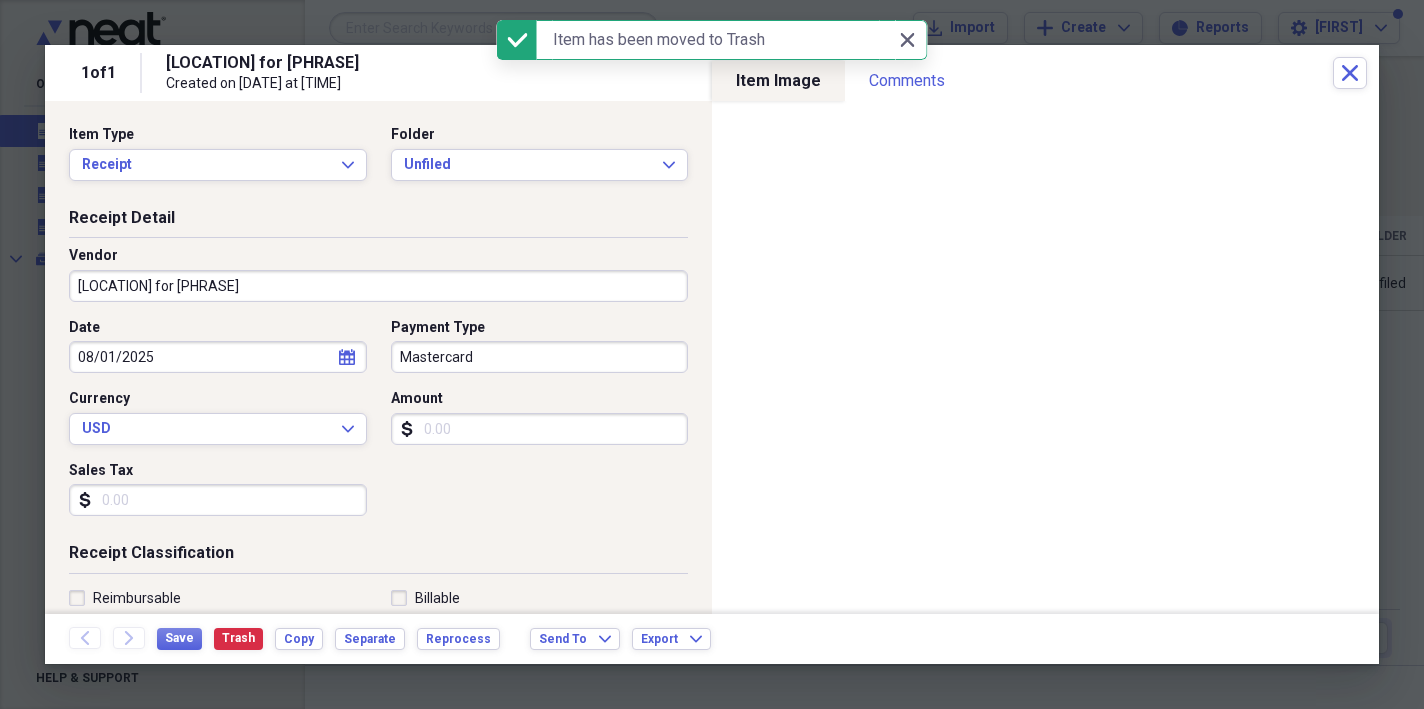click on "[LOCATION] for [PHRASE]" at bounding box center [378, 286] 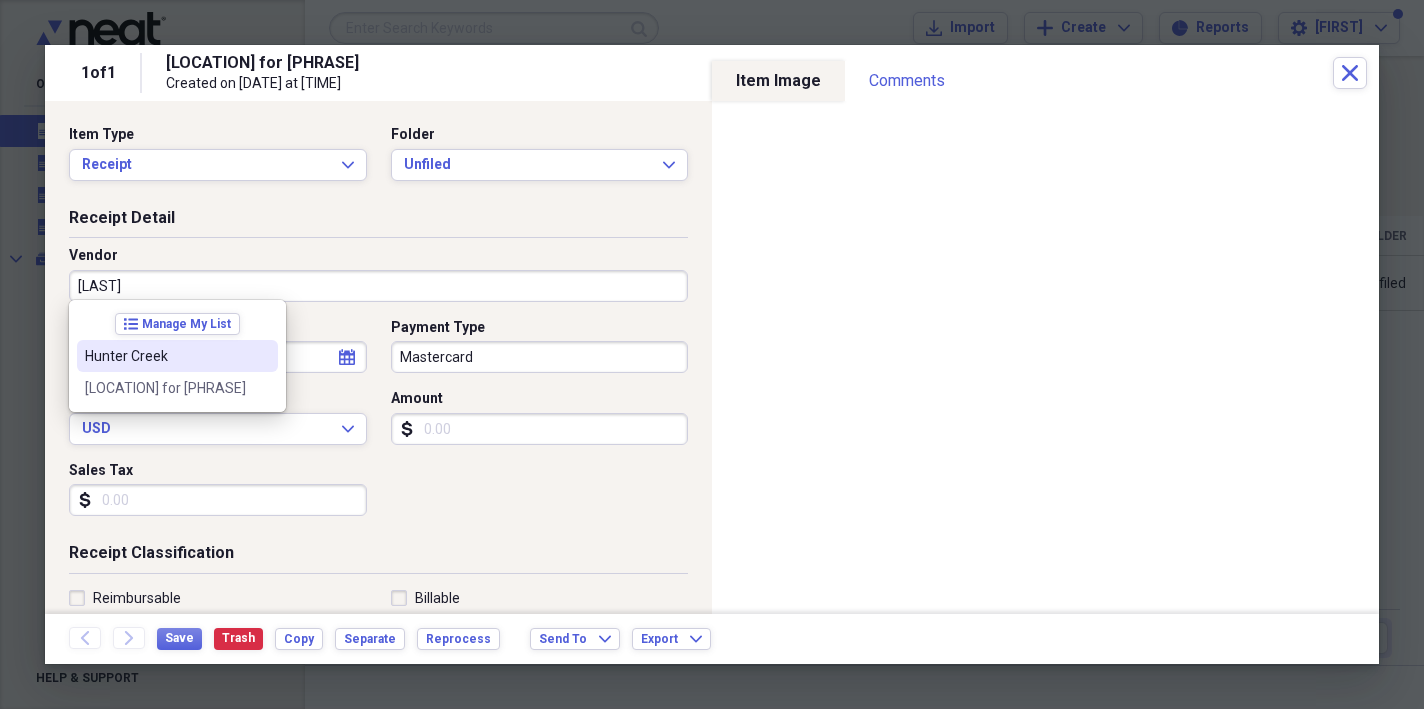 click on "Hunter Creek" at bounding box center (165, 356) 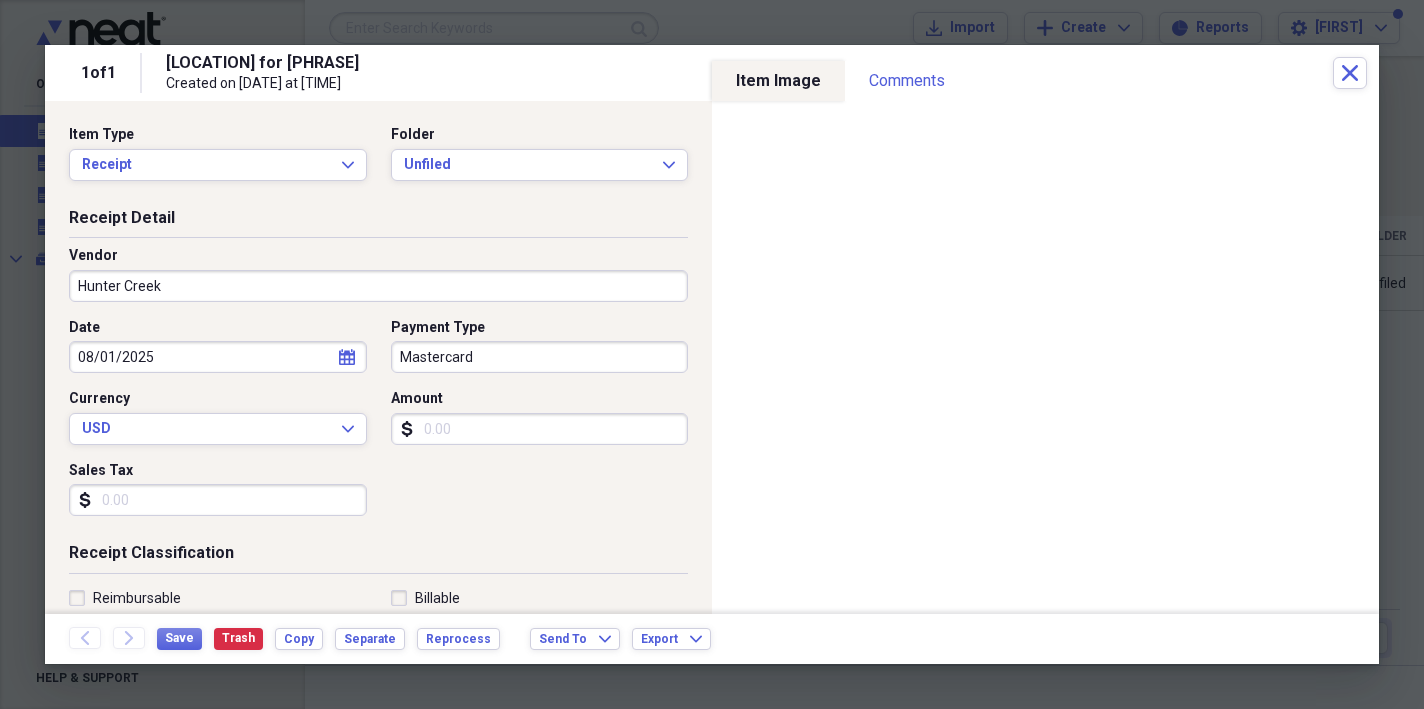 type on "Dues" 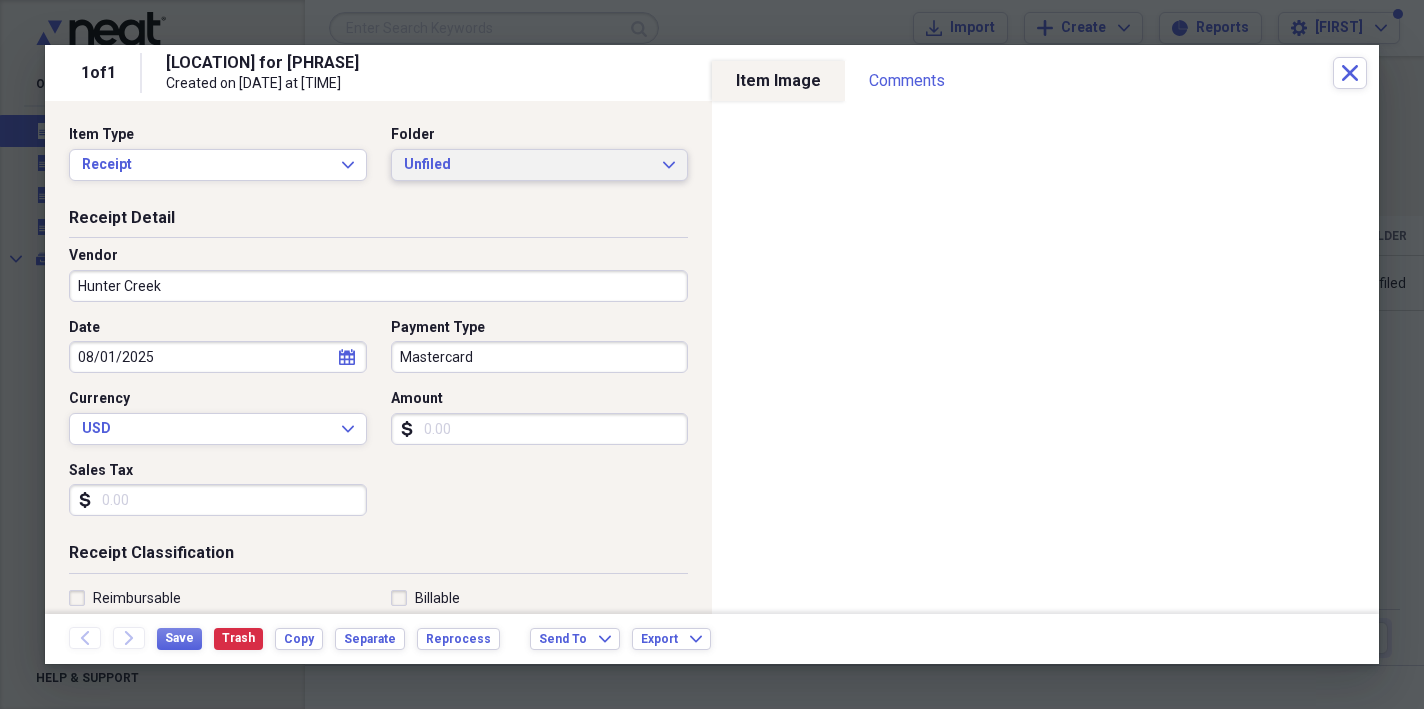 click on "Unfiled Expand" at bounding box center [540, 165] 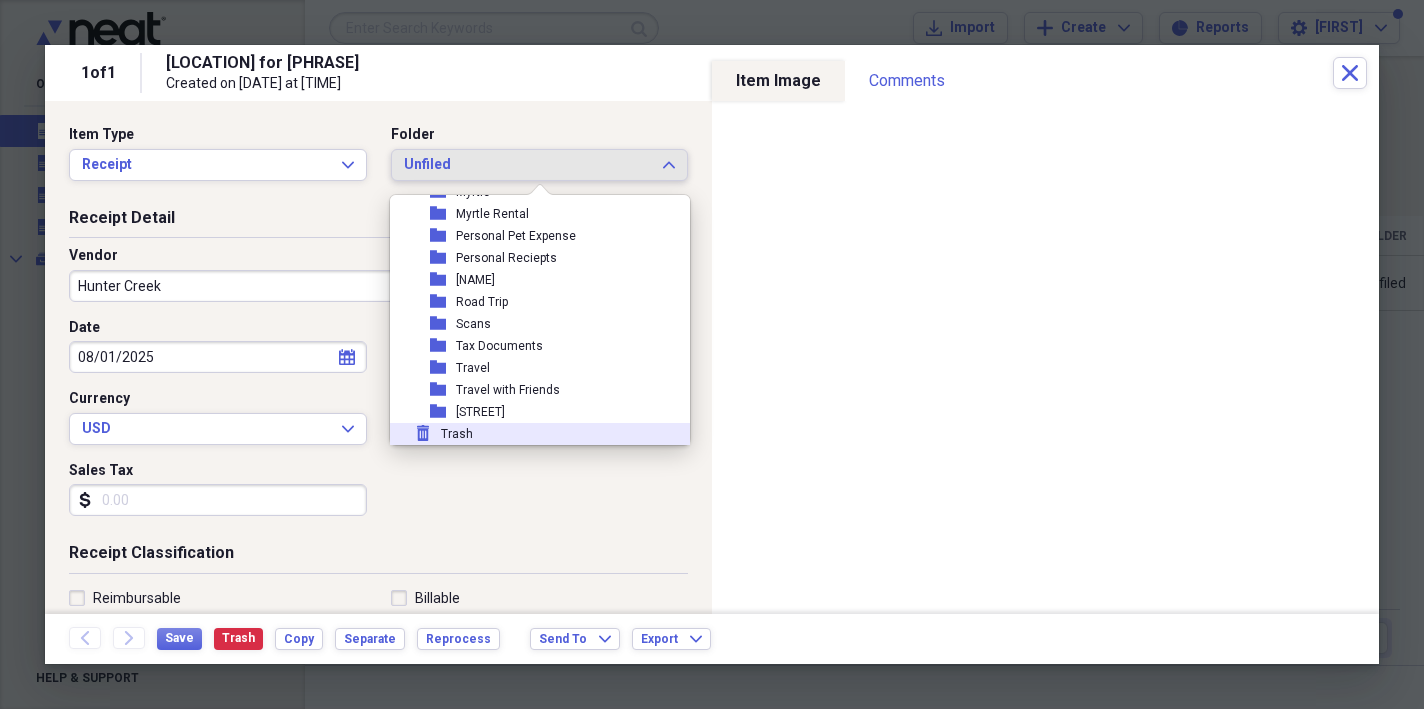 scroll, scrollTop: 403, scrollLeft: 0, axis: vertical 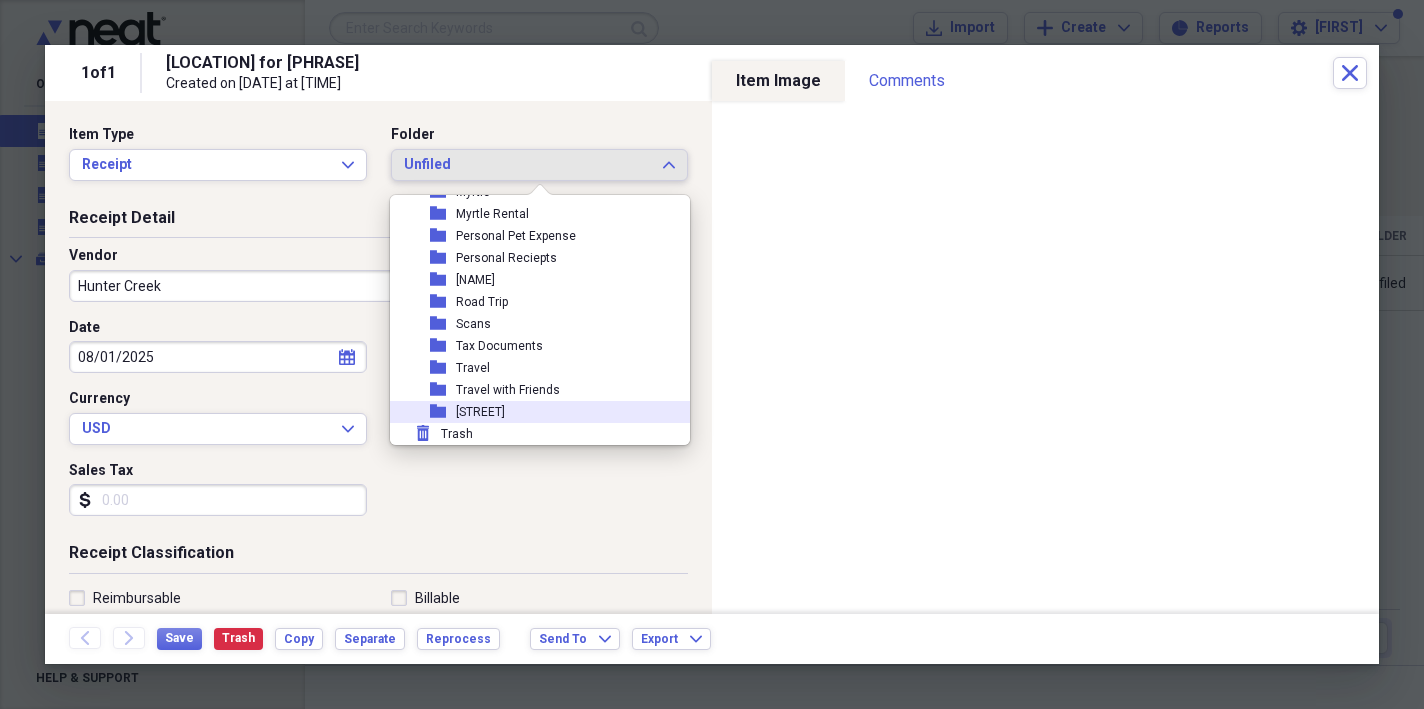 click on "[STREET]" at bounding box center [480, 412] 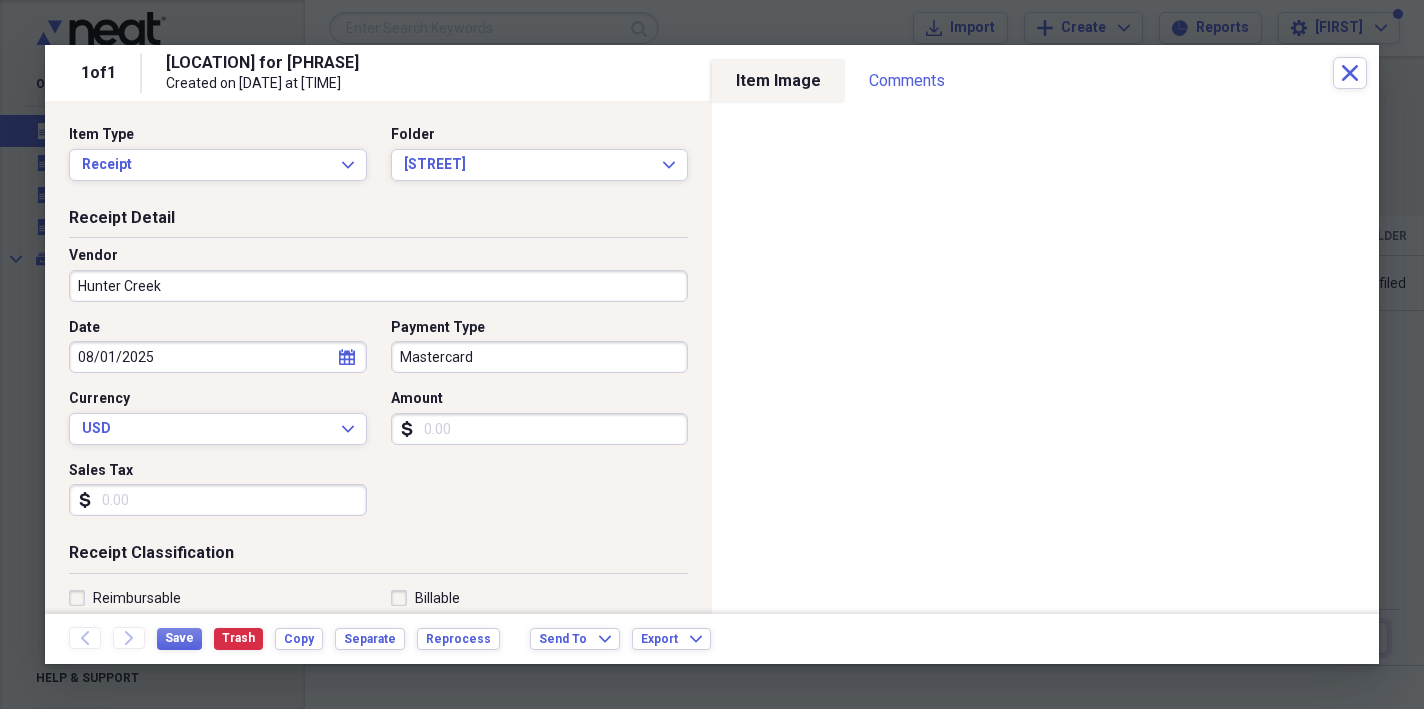 click on "Amount" at bounding box center [540, 429] 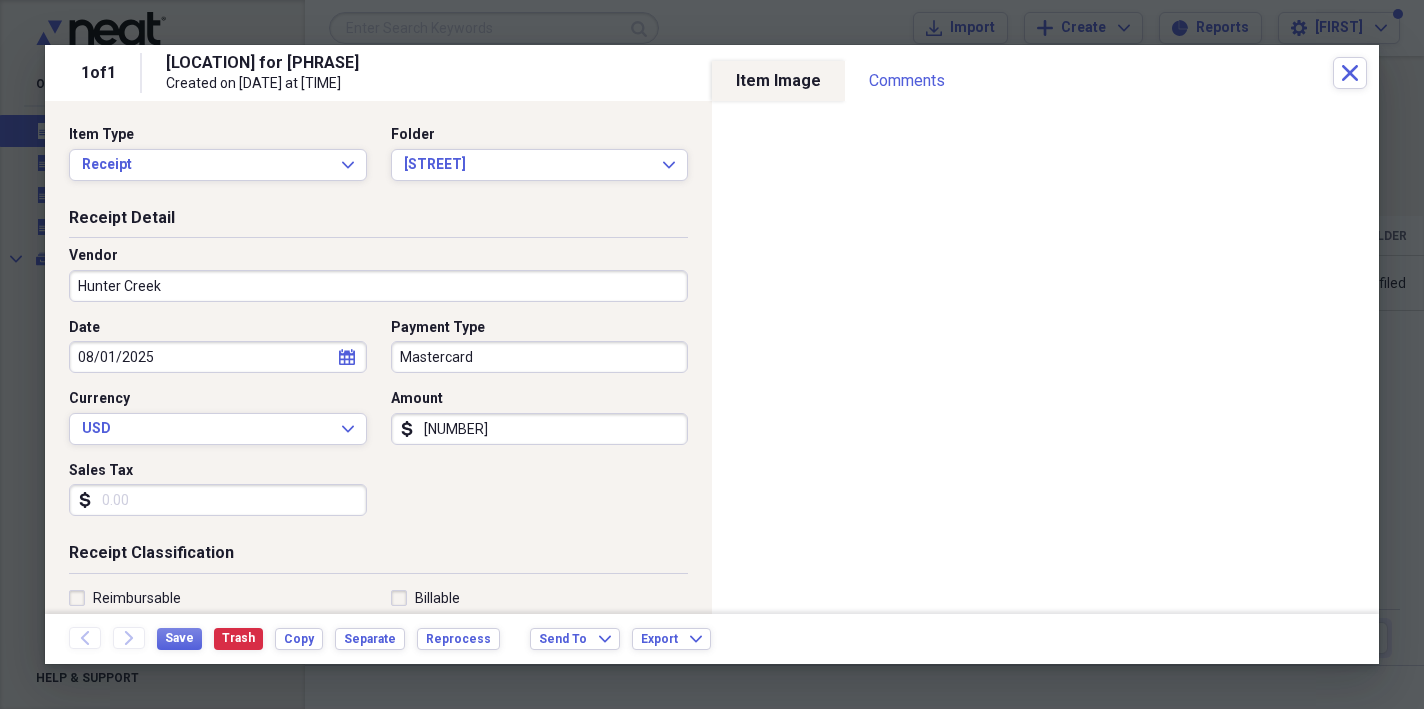 type on "40.83" 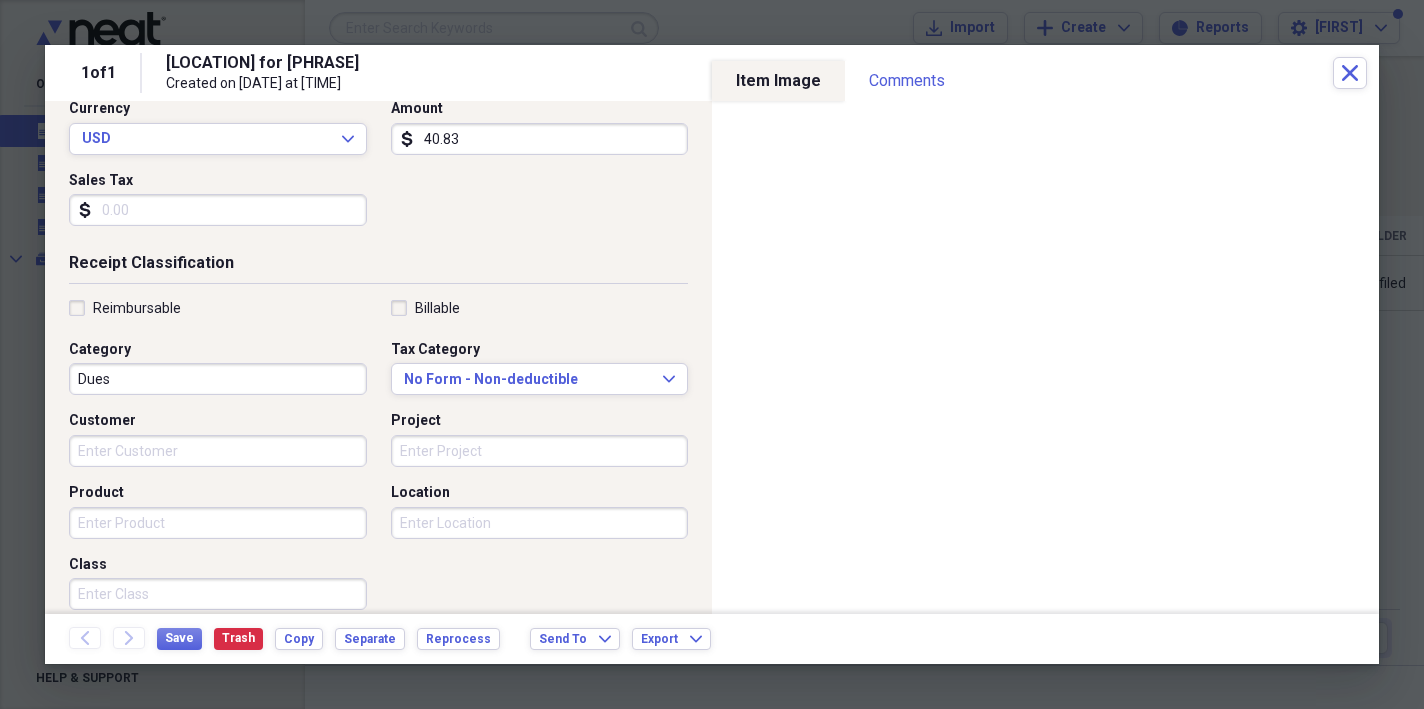 scroll, scrollTop: 295, scrollLeft: 0, axis: vertical 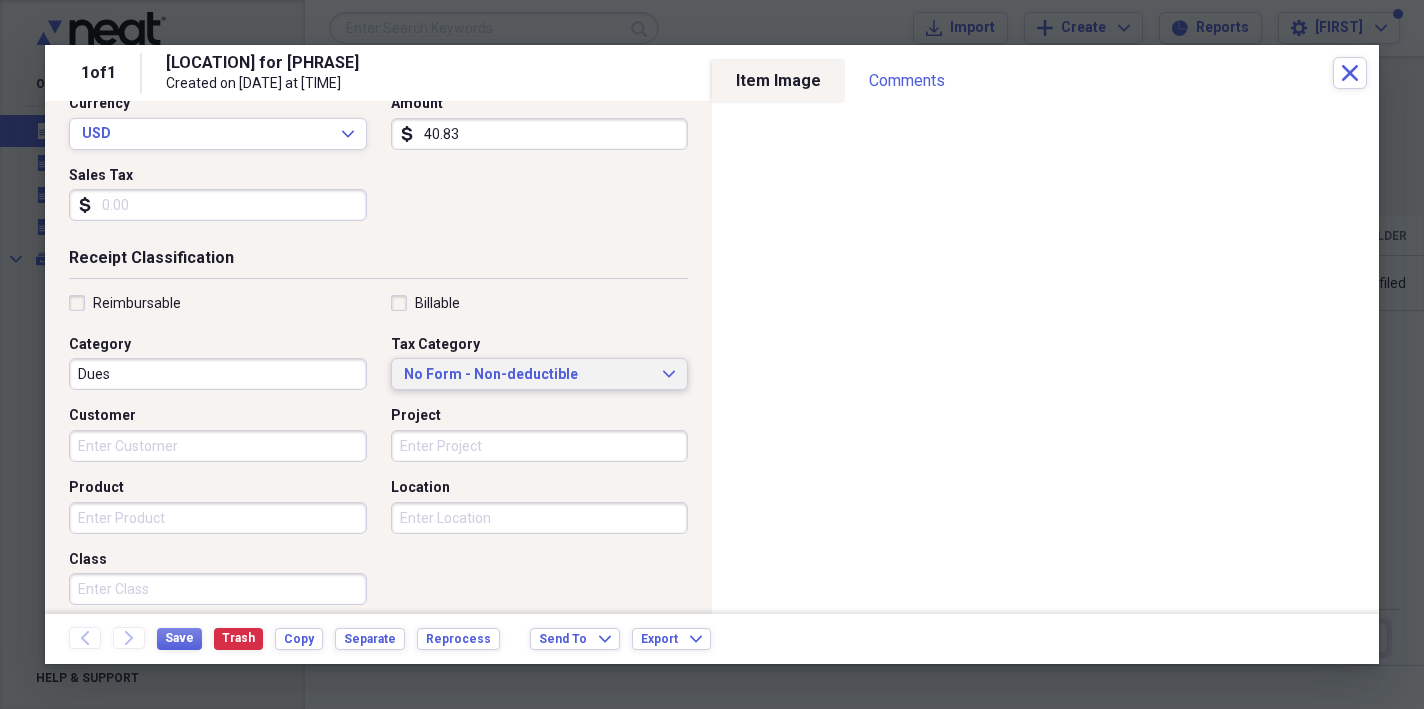 click on "No Form - Non-deductible Expand" at bounding box center (540, 375) 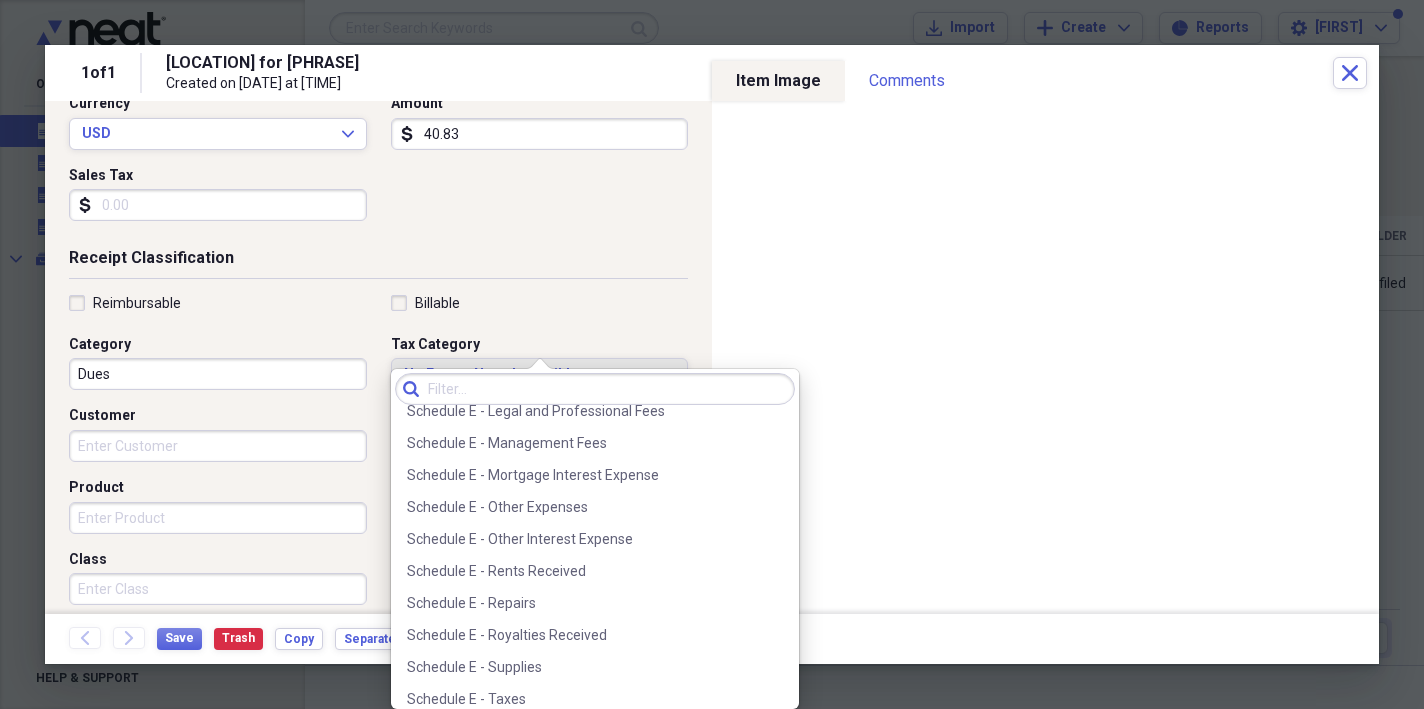 scroll, scrollTop: 4734, scrollLeft: 0, axis: vertical 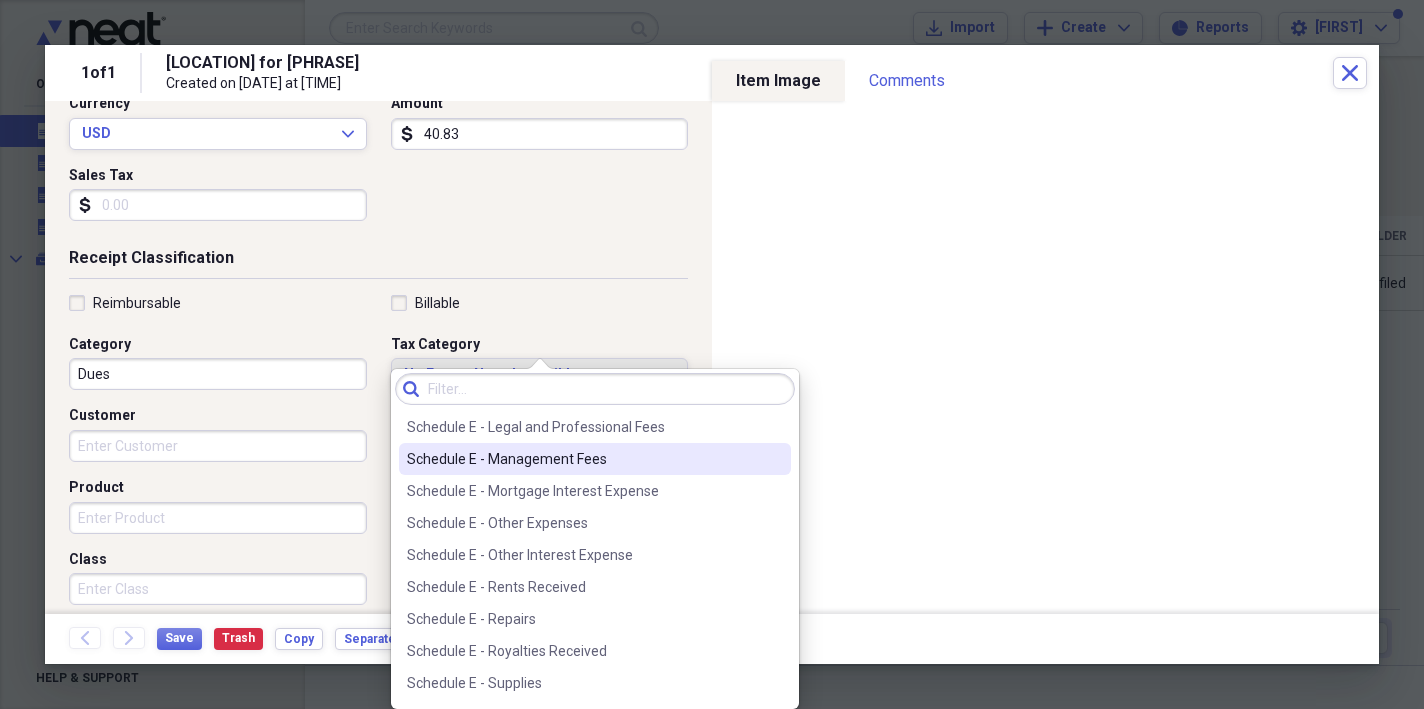 click on "Schedule E - Management Fees" at bounding box center (583, 459) 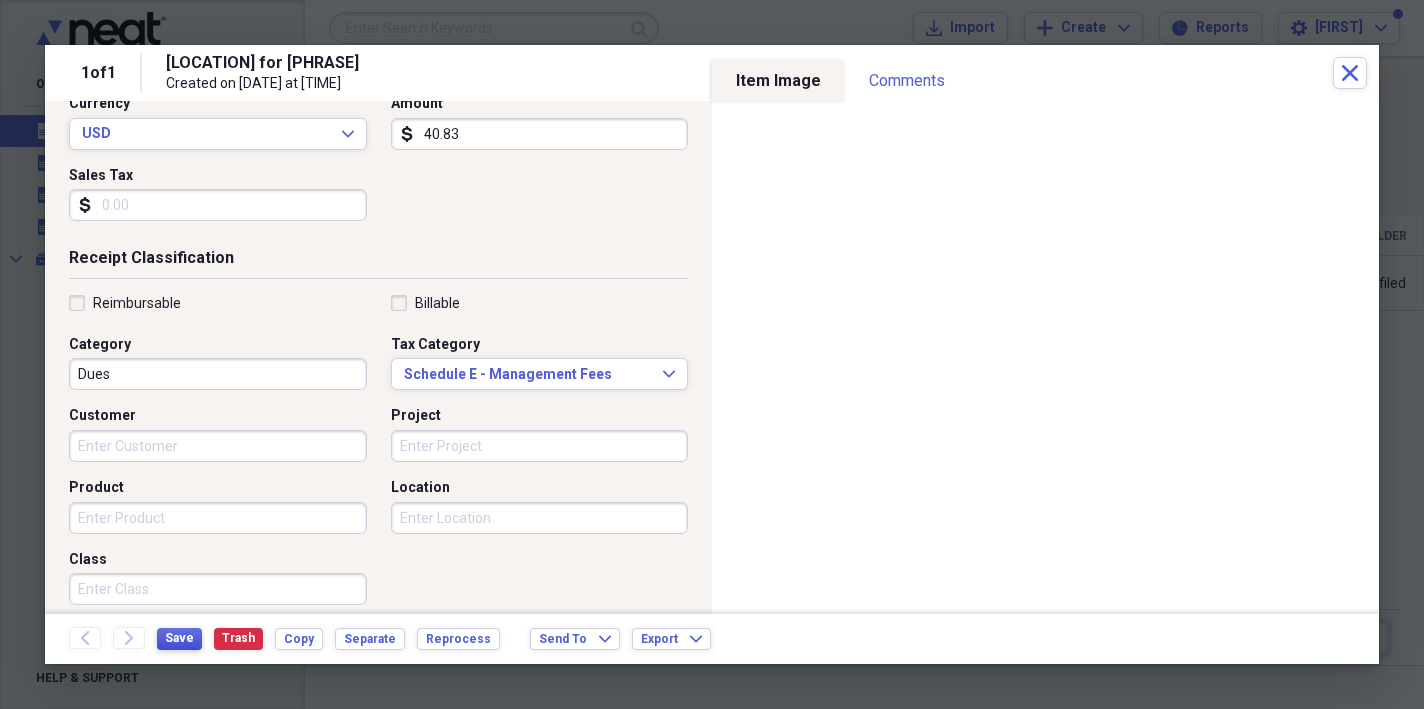 click on "Save" at bounding box center (179, 638) 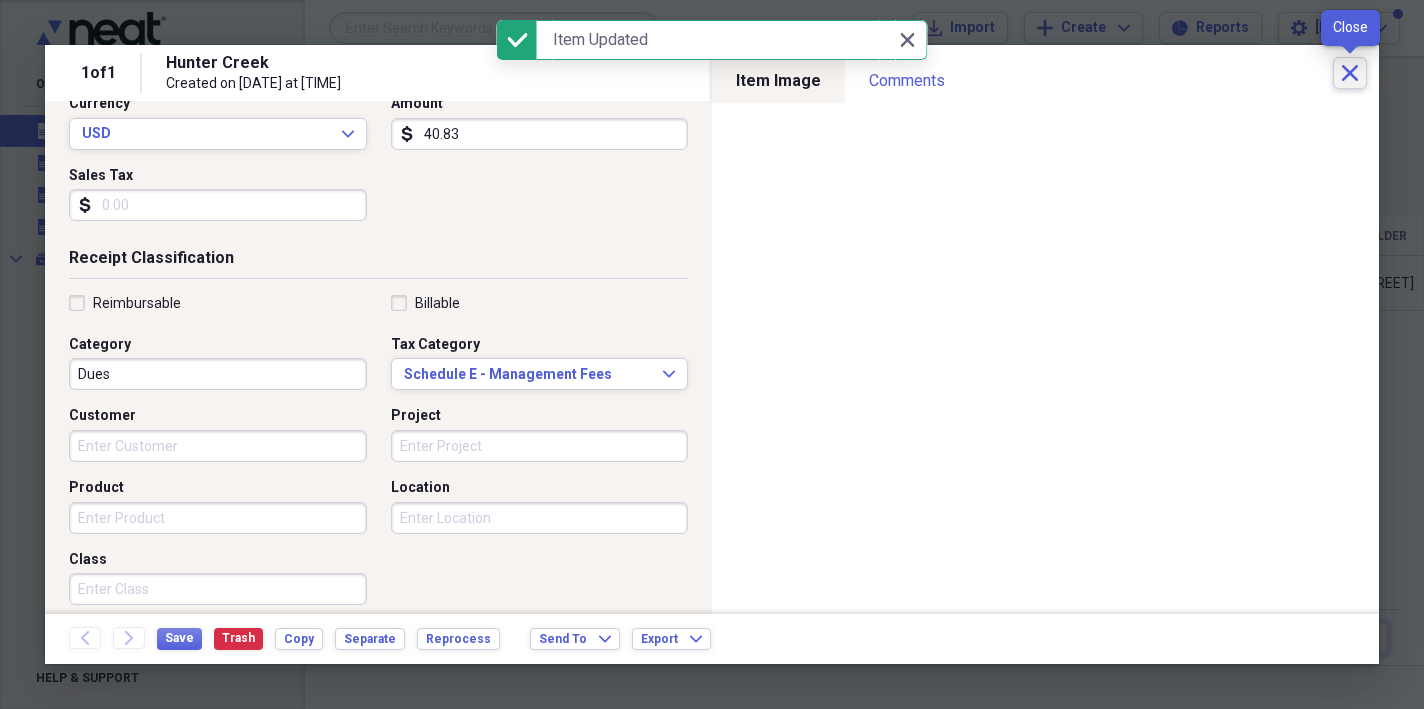 click on "Close" at bounding box center (1350, 73) 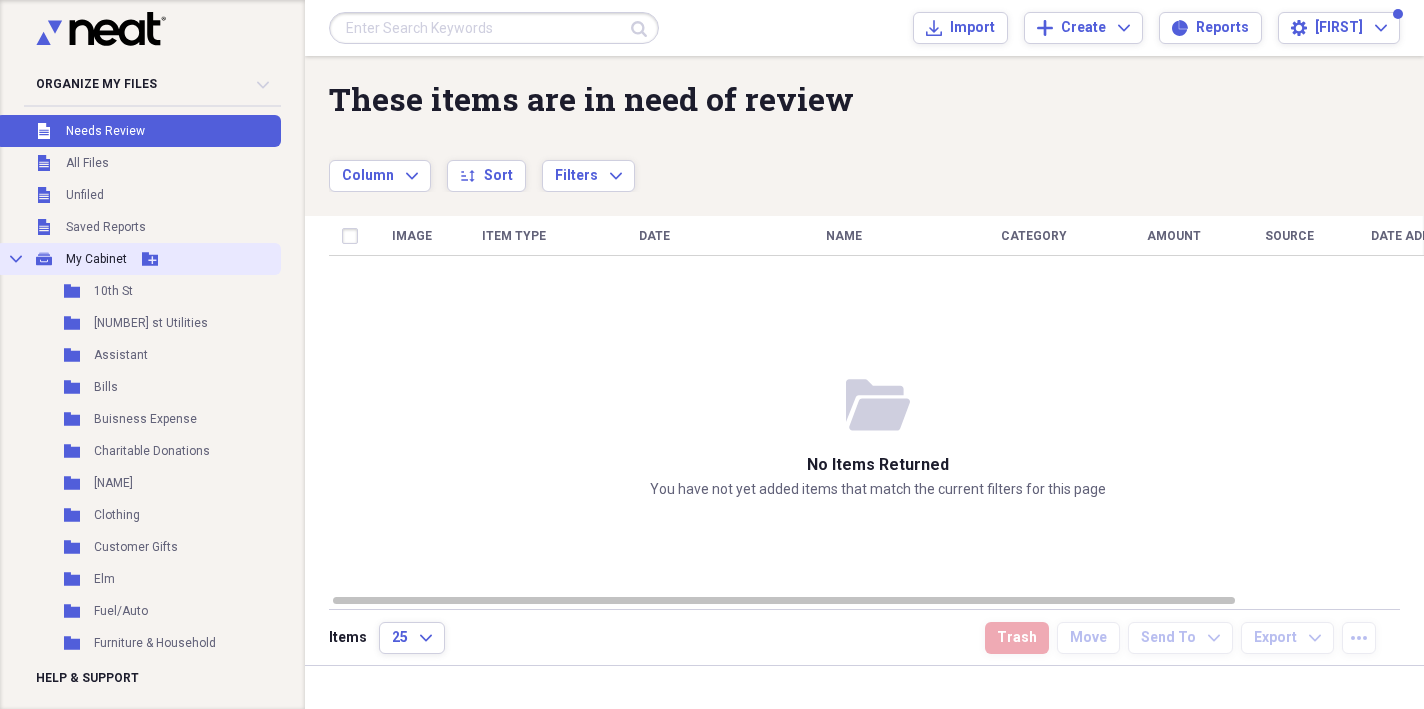 click on "Collapse" 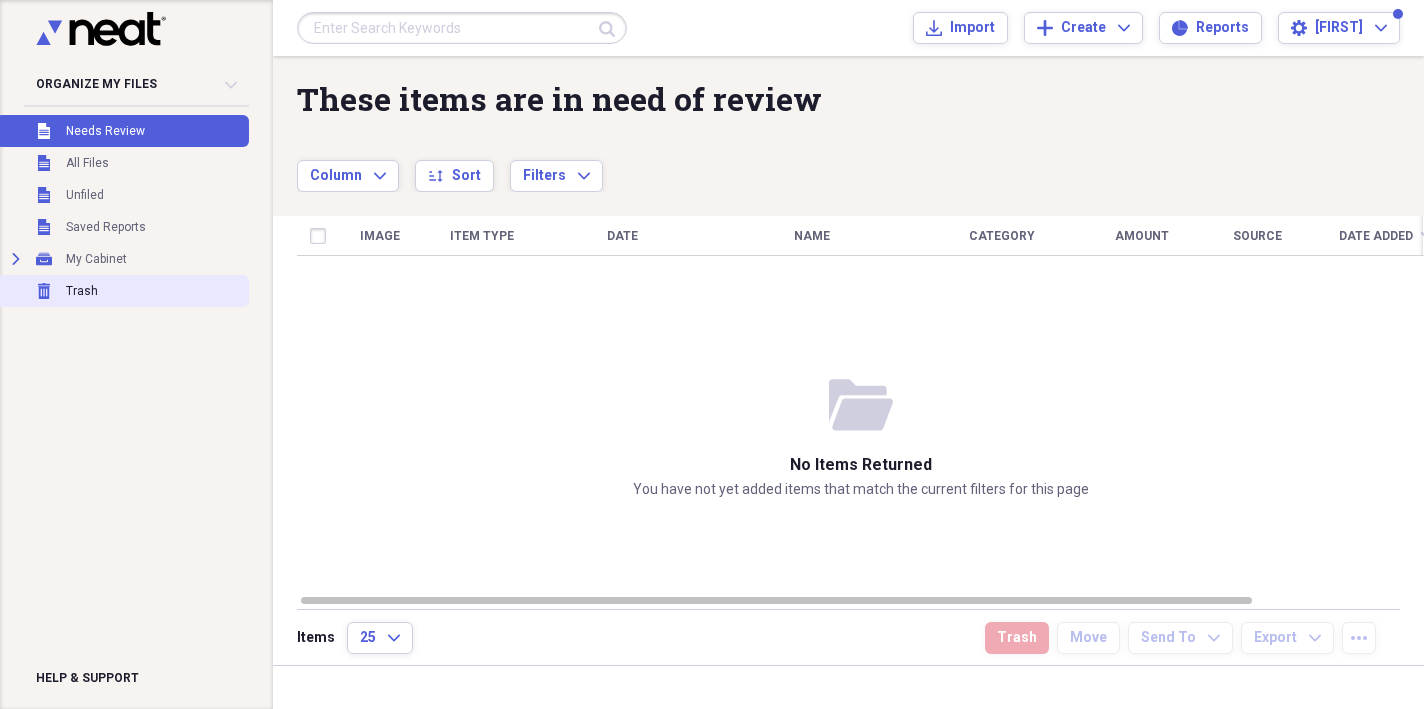 click on "Trash" at bounding box center [82, 291] 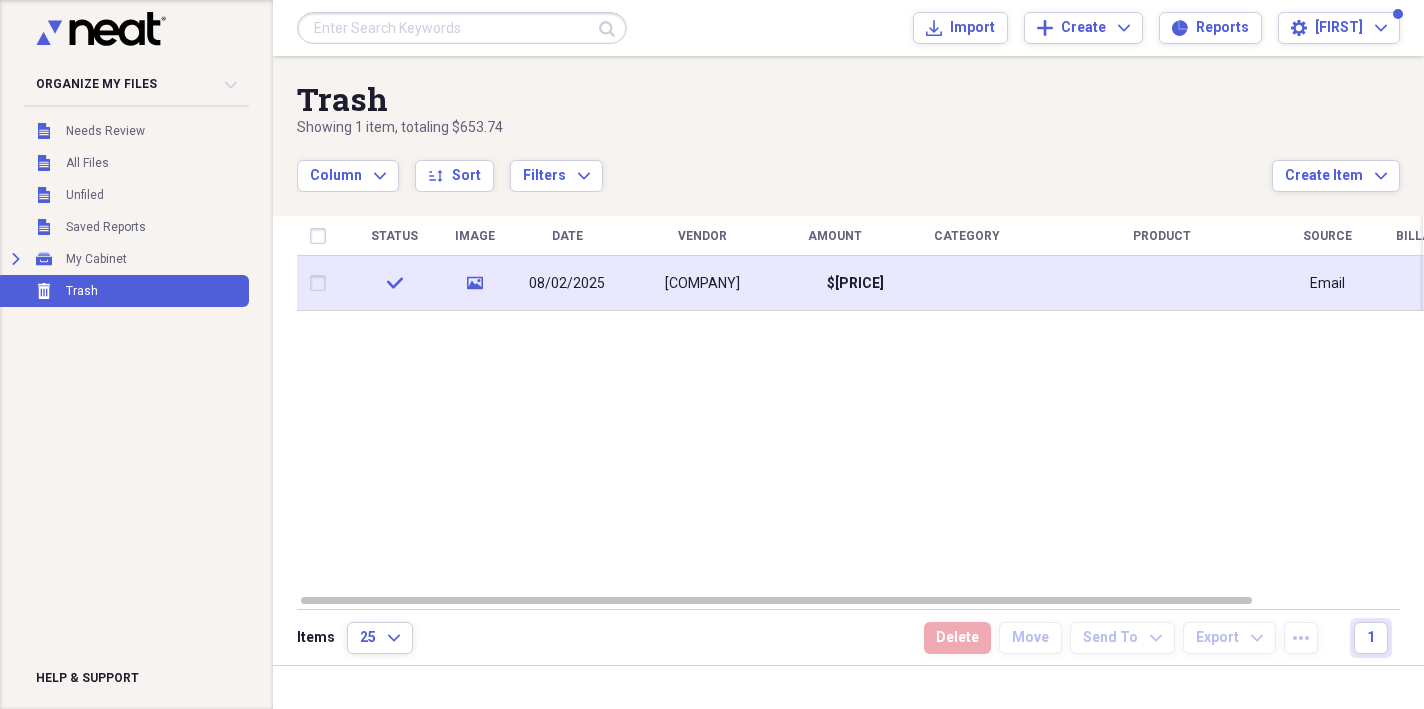 click at bounding box center (322, 283) 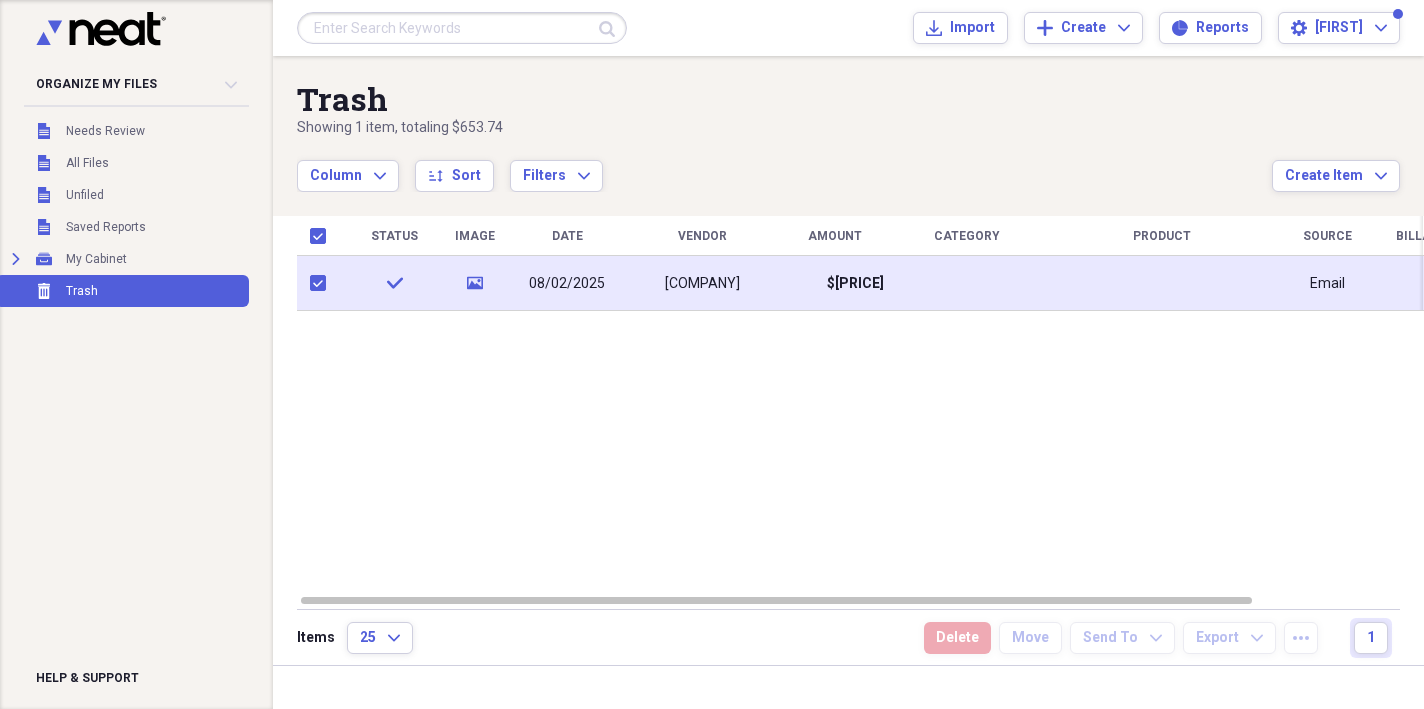 checkbox on "true" 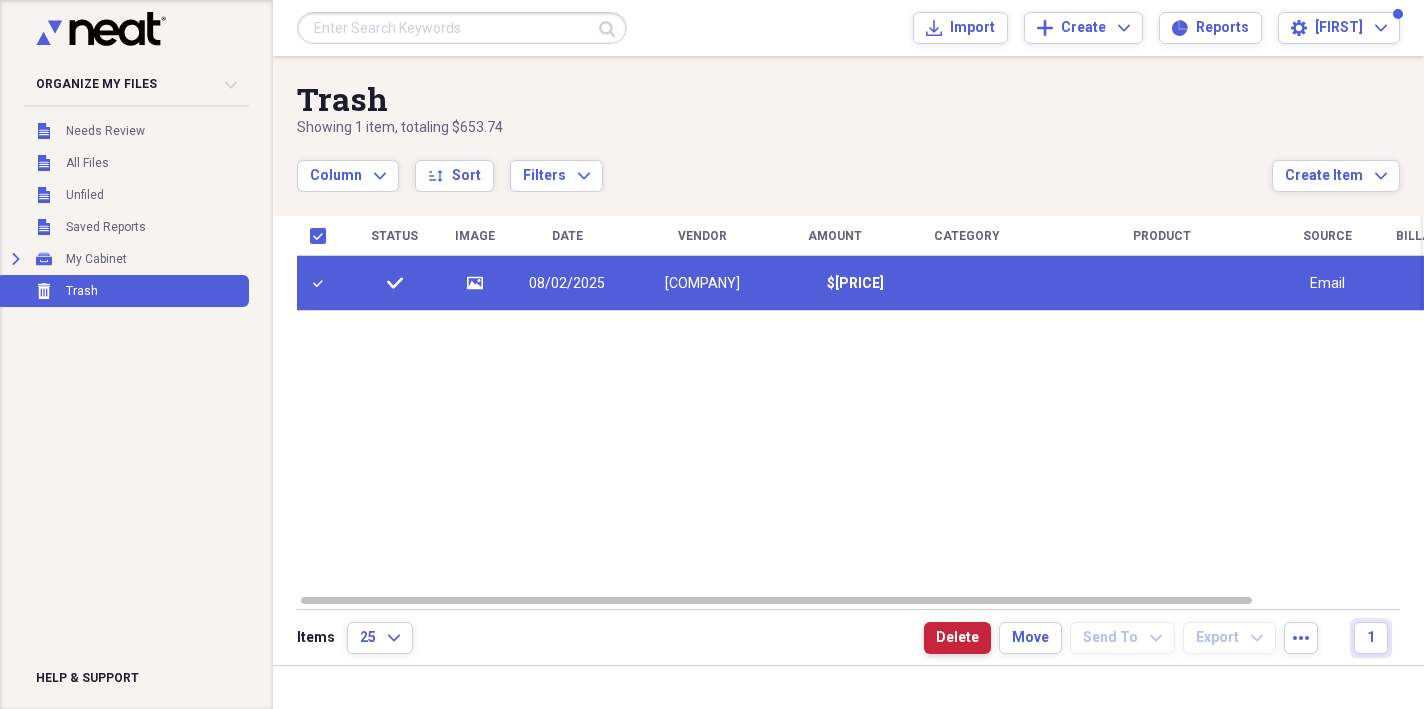 click on "Delete" at bounding box center (957, 638) 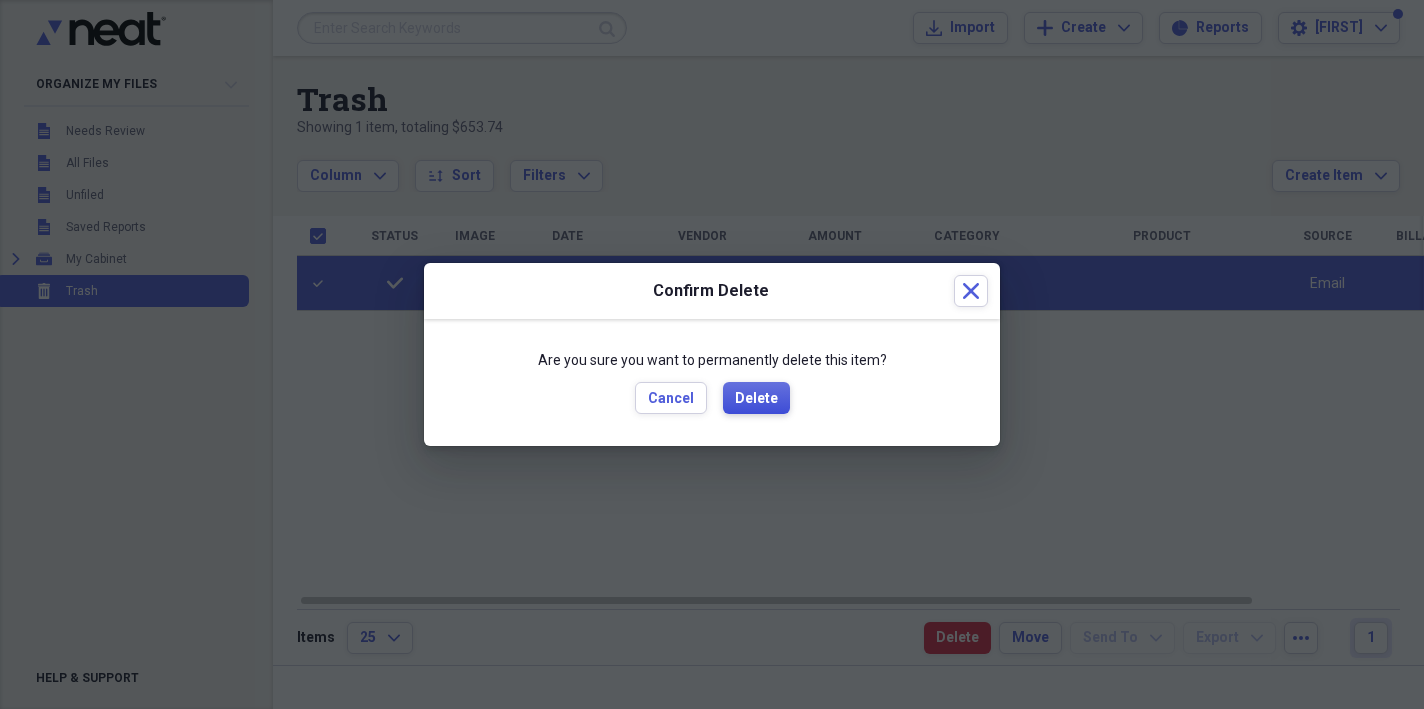 click on "Delete" at bounding box center (756, 399) 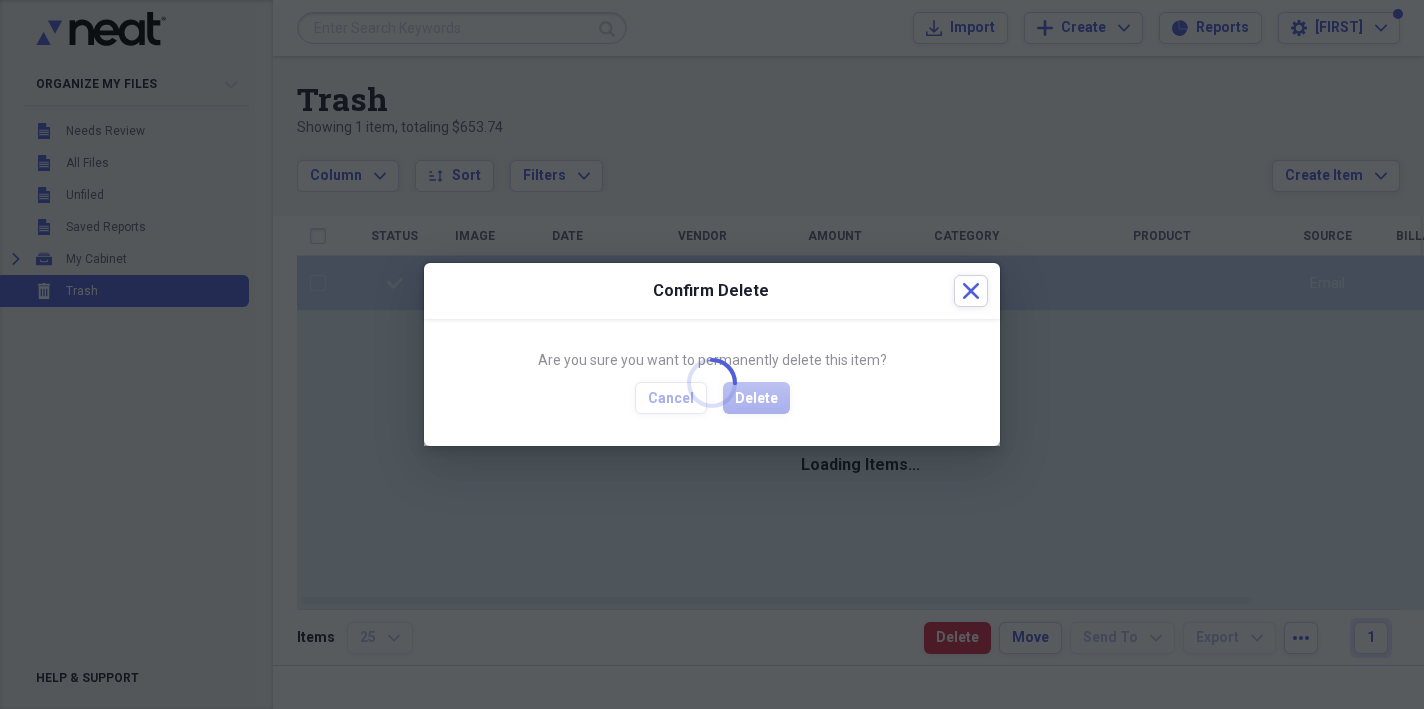 checkbox on "false" 